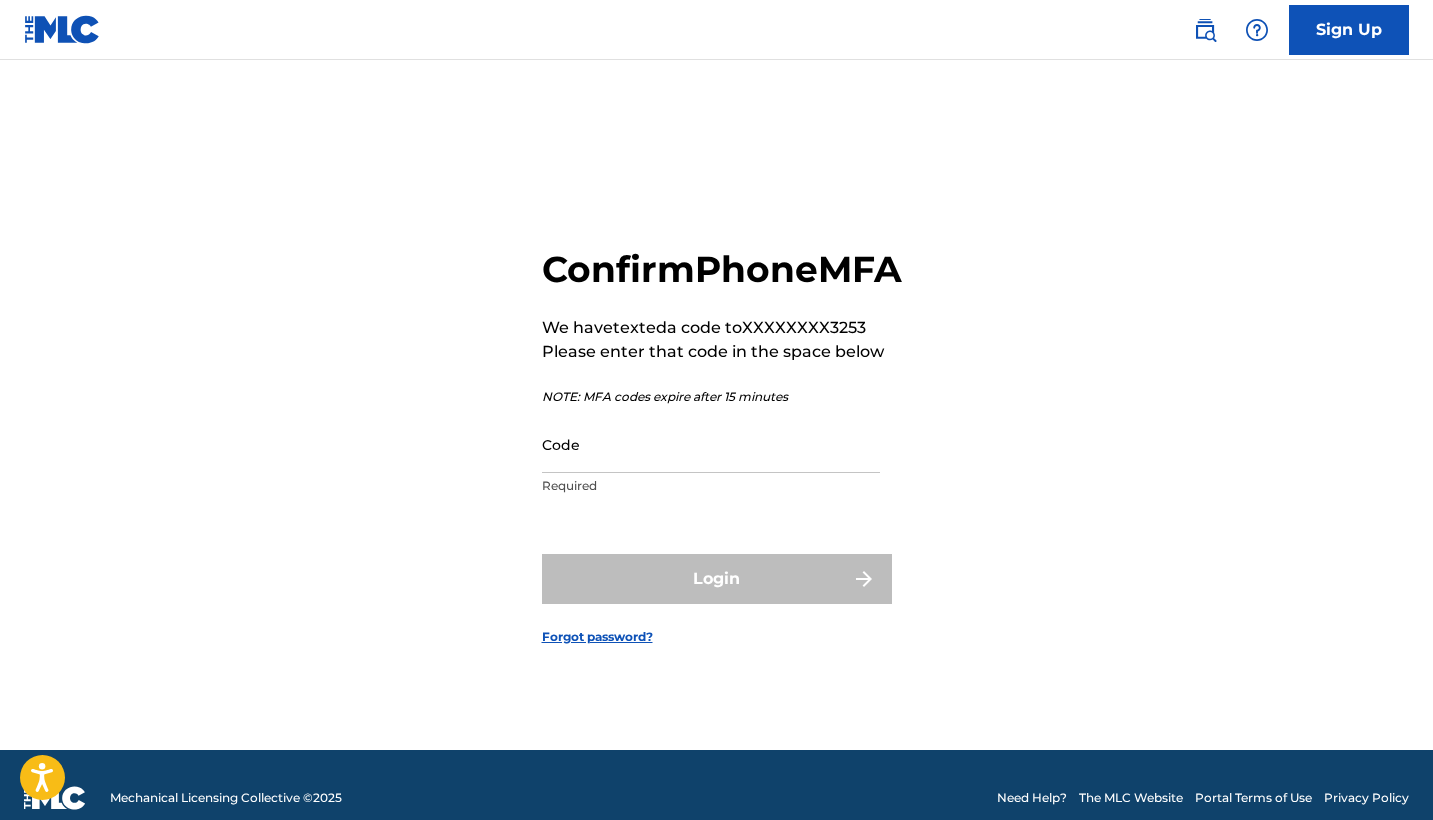 scroll, scrollTop: 0, scrollLeft: 0, axis: both 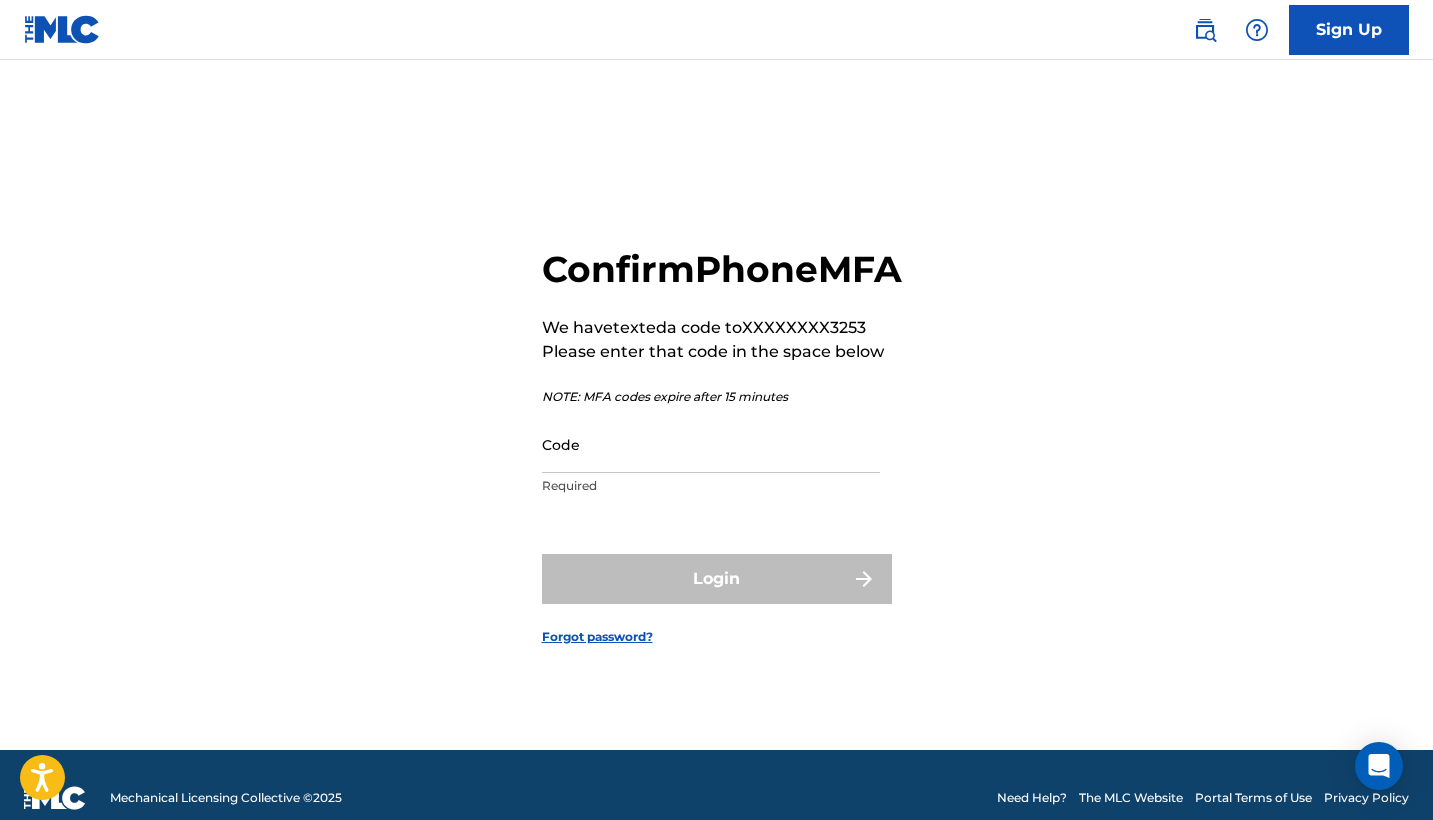 click on "Code" at bounding box center (711, 444) 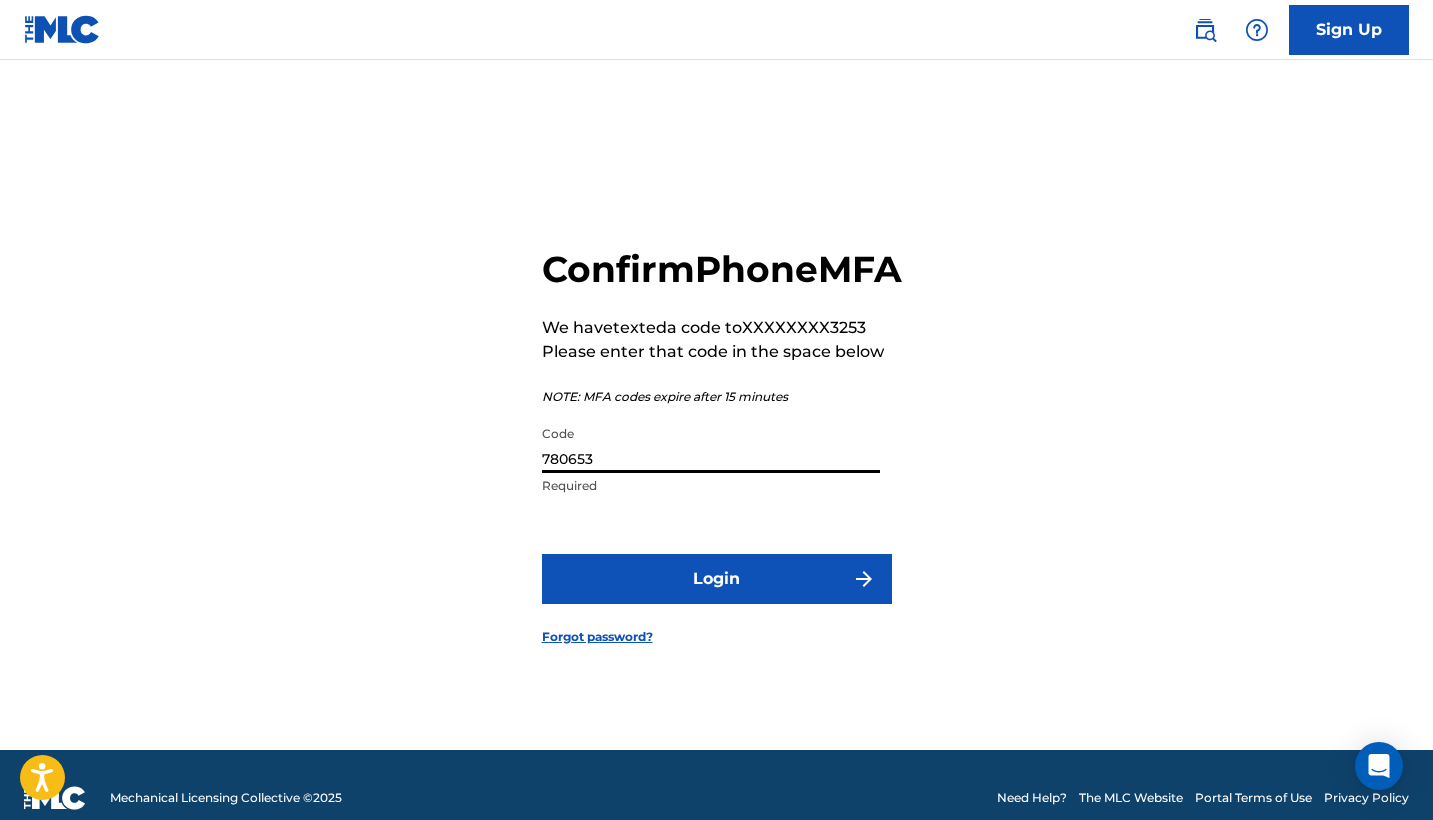 type on "780653" 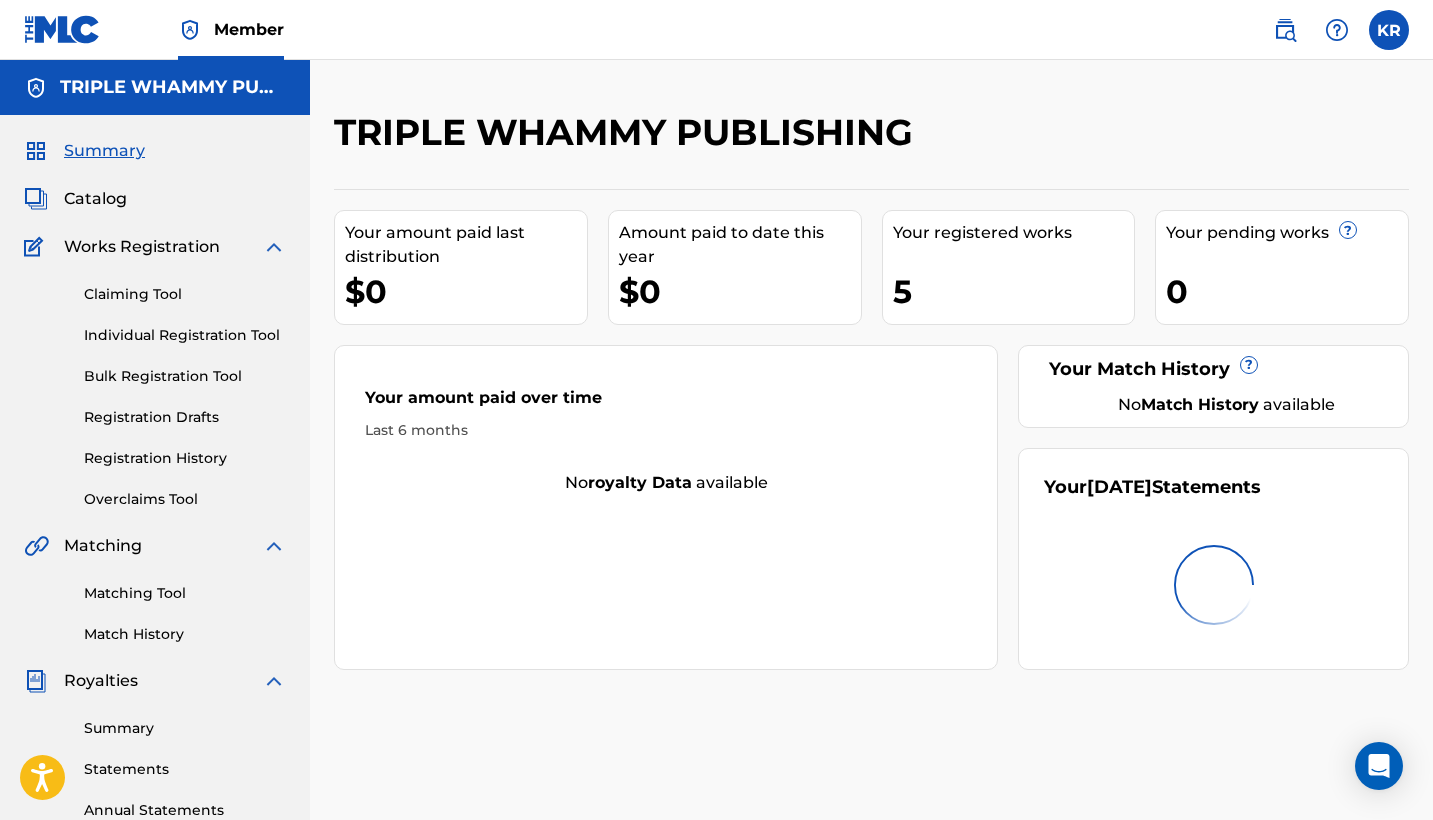 scroll, scrollTop: 0, scrollLeft: 0, axis: both 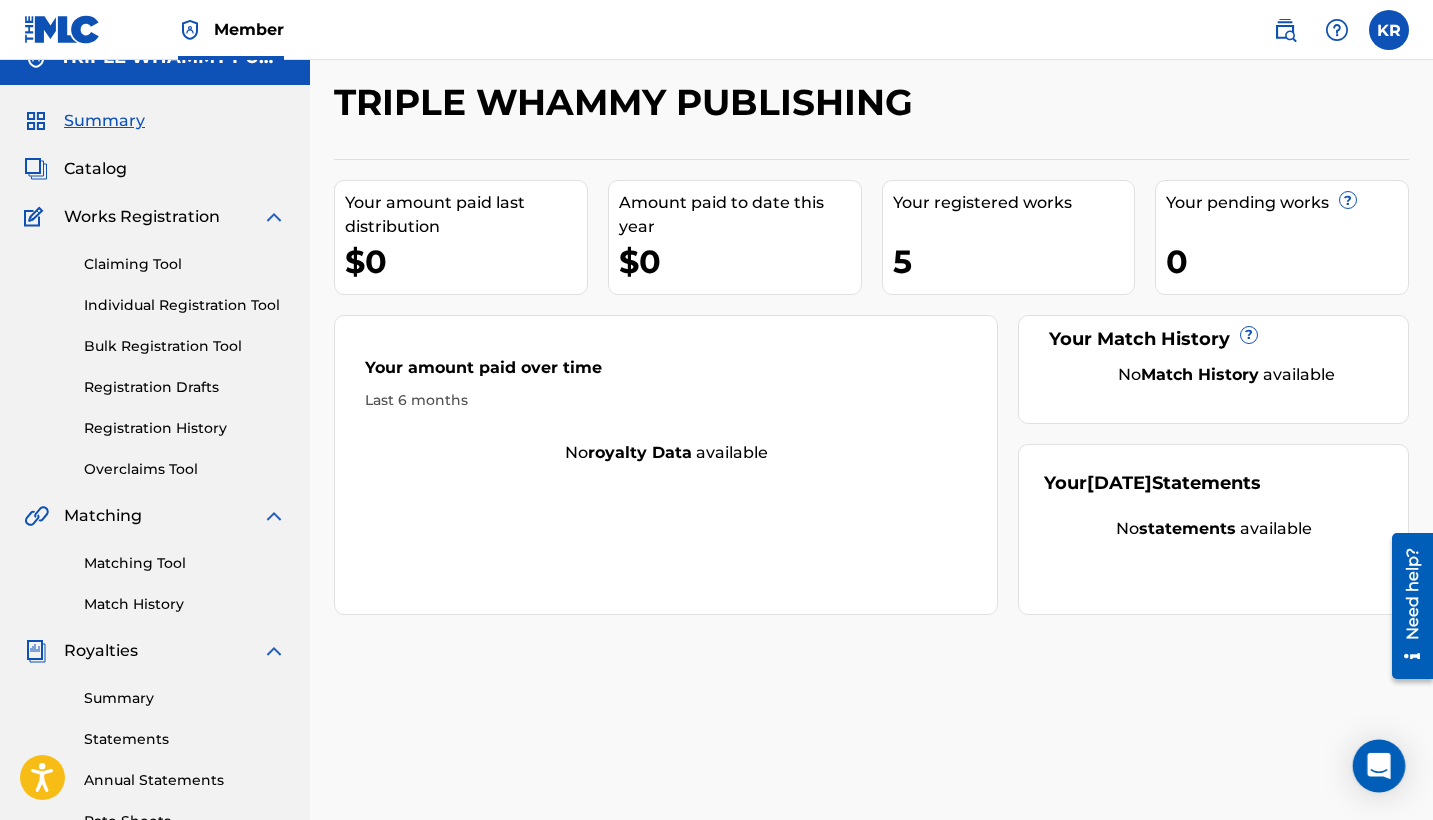 click at bounding box center [1379, 766] 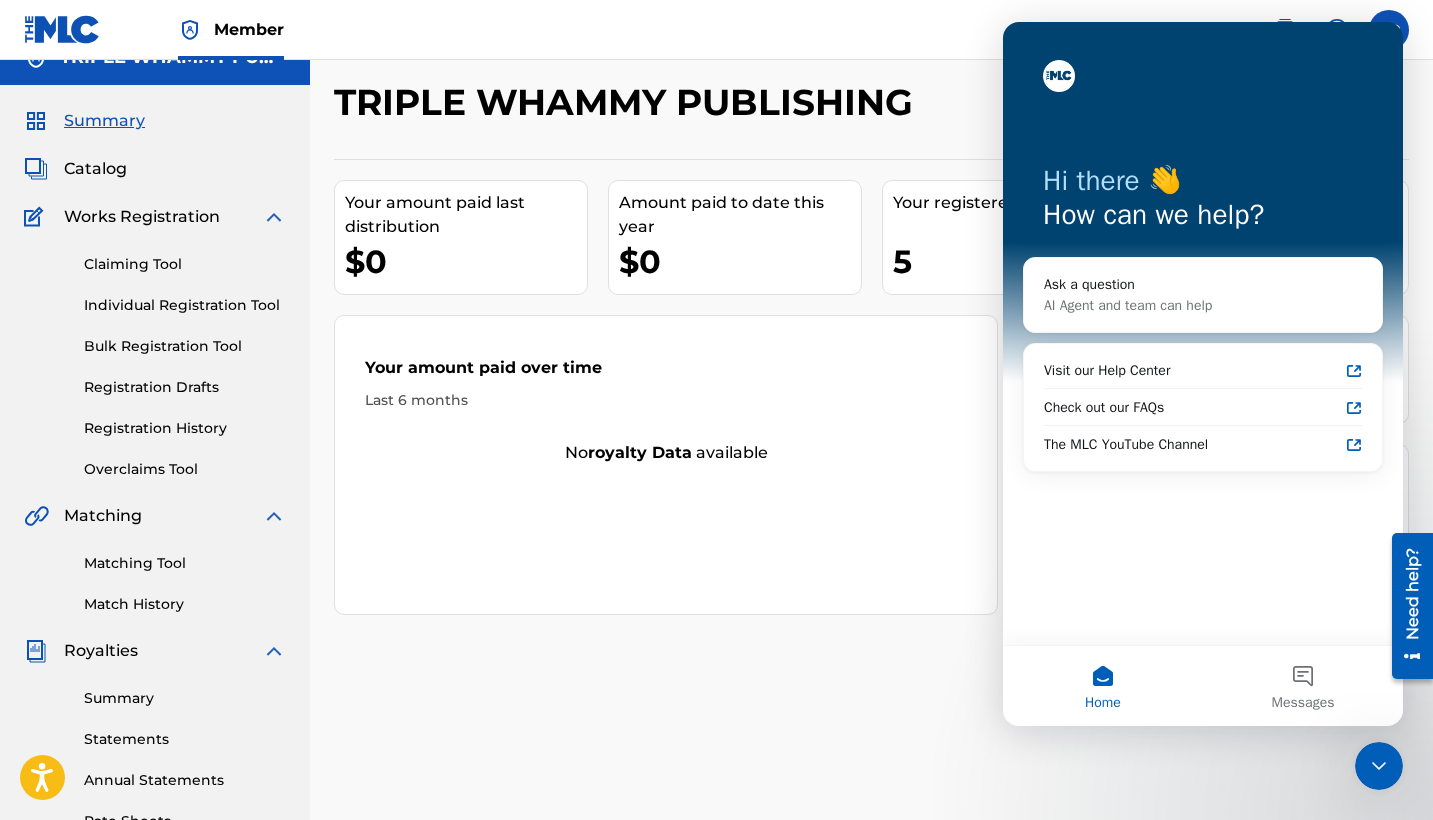 scroll, scrollTop: 0, scrollLeft: 0, axis: both 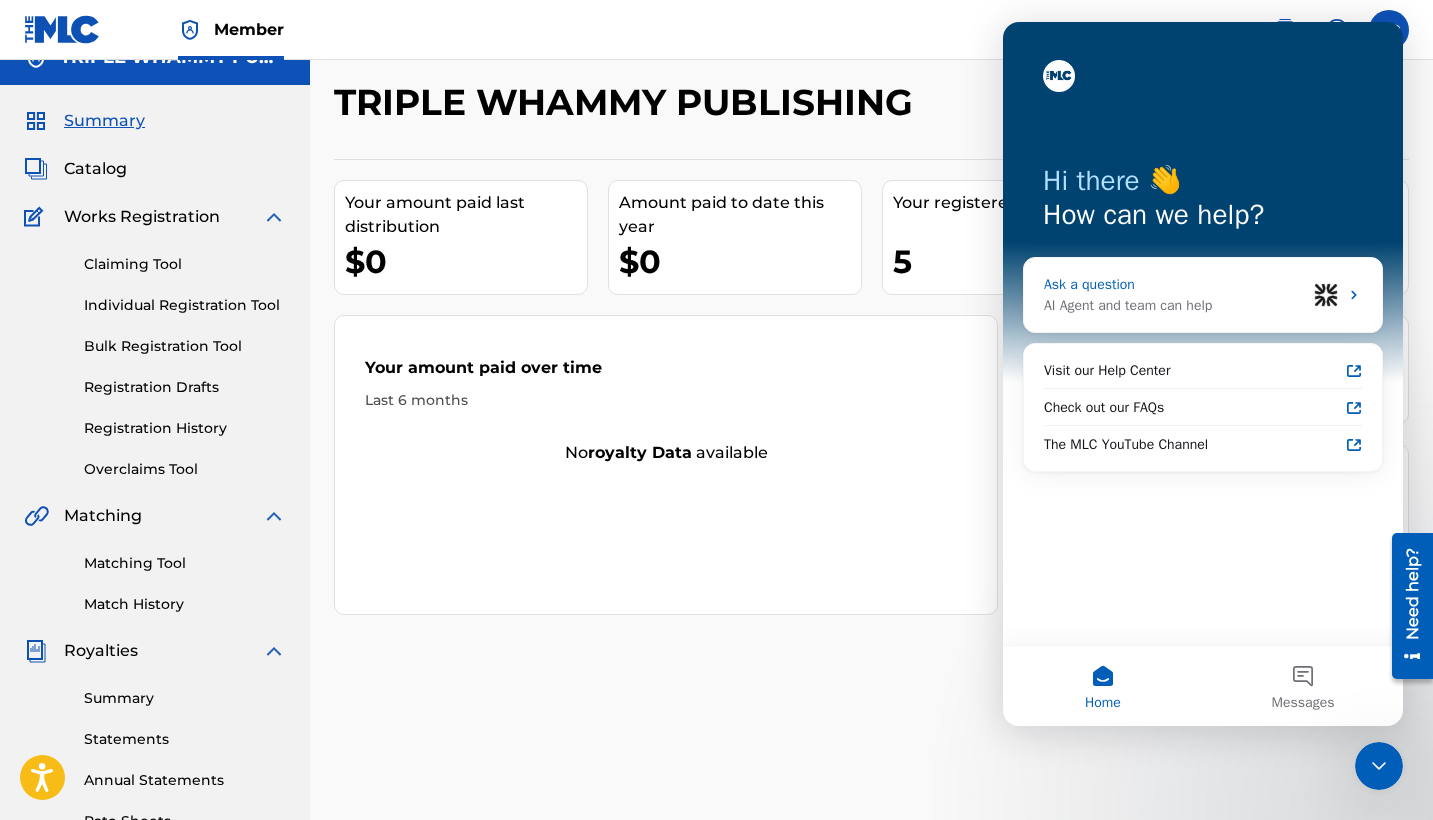 click on "Ask a question" at bounding box center [1175, 284] 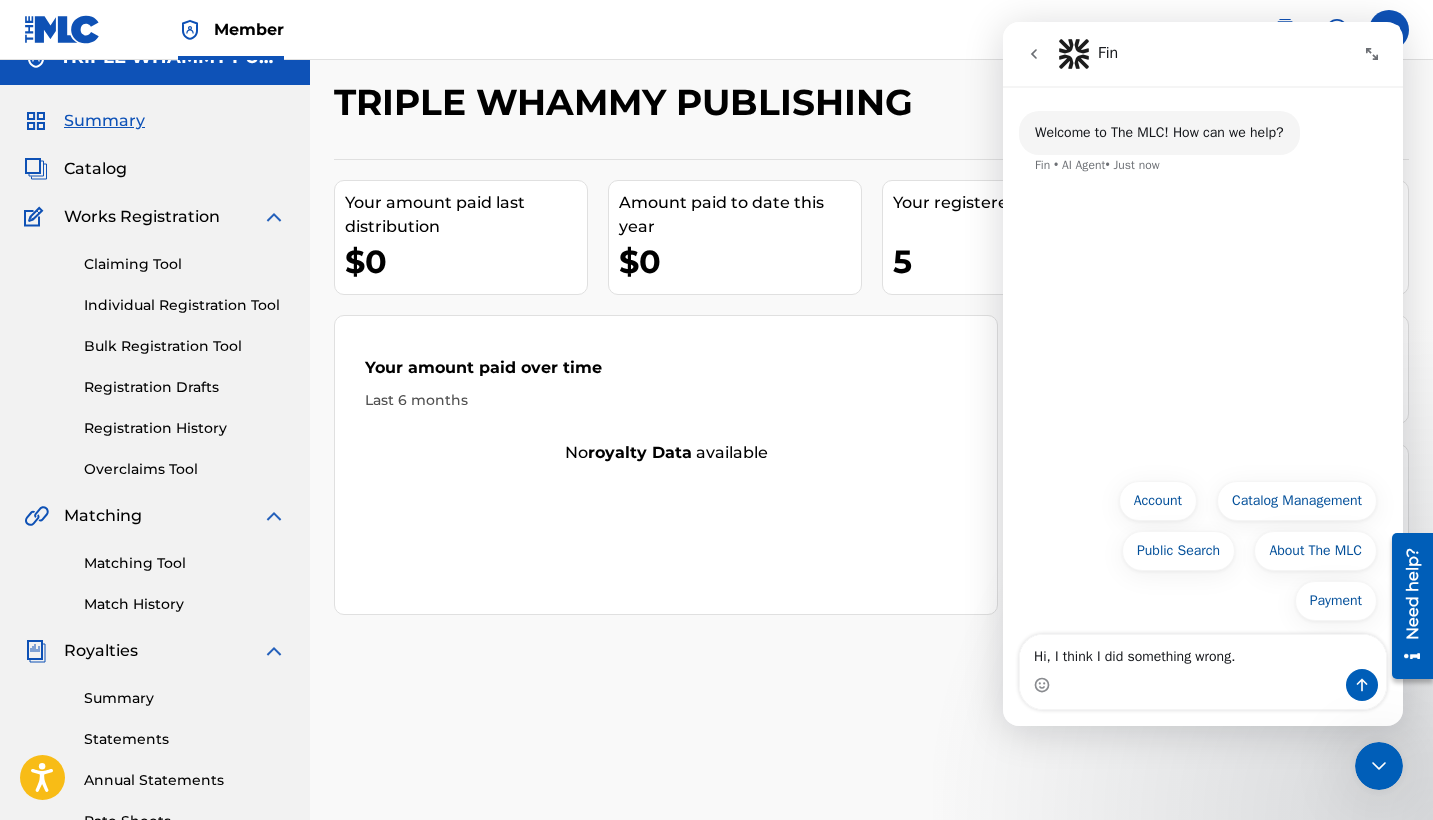click on "5" at bounding box center [1014, 261] 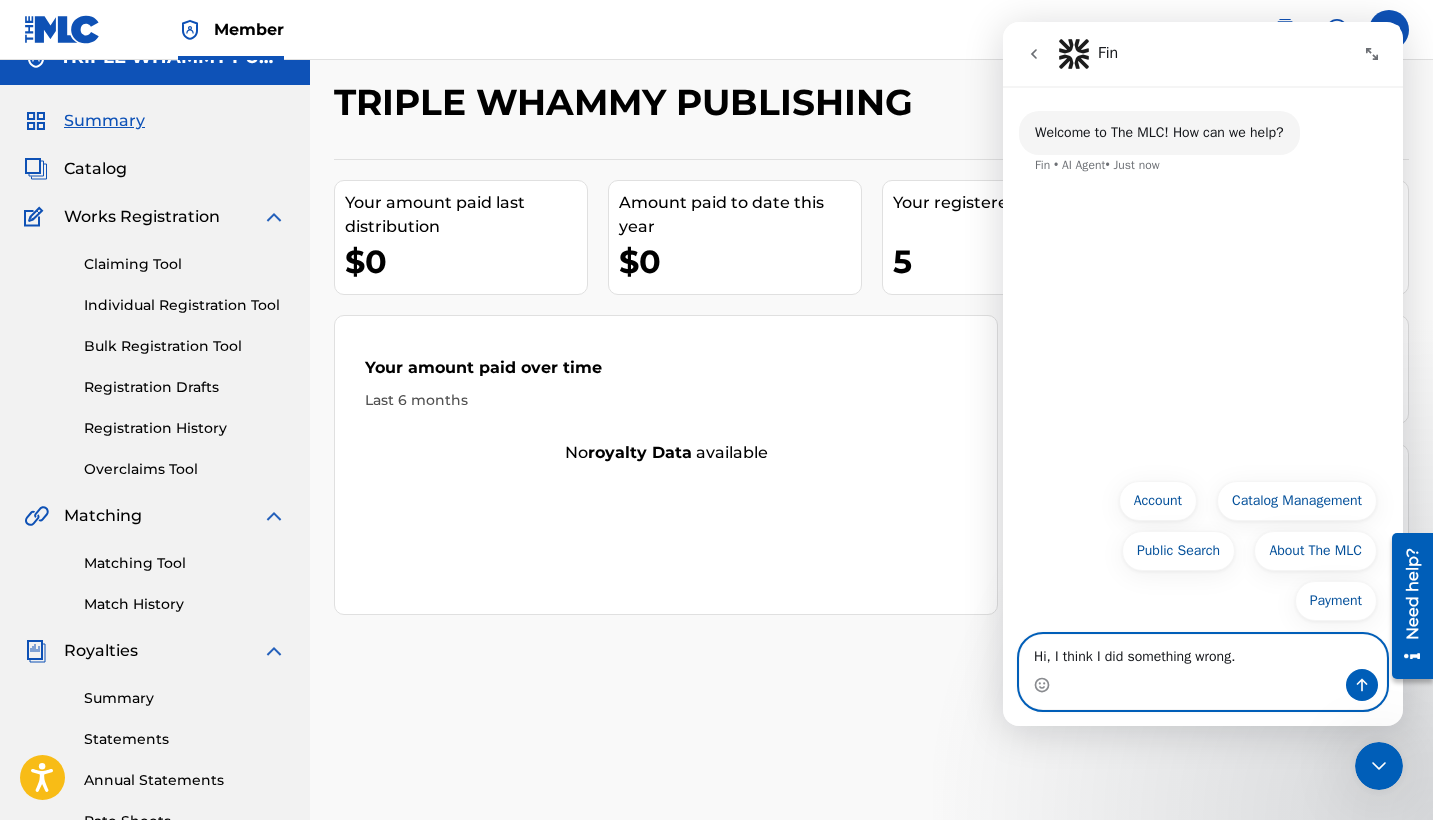 click on "Hi, I think I did something wrong." at bounding box center [1203, 652] 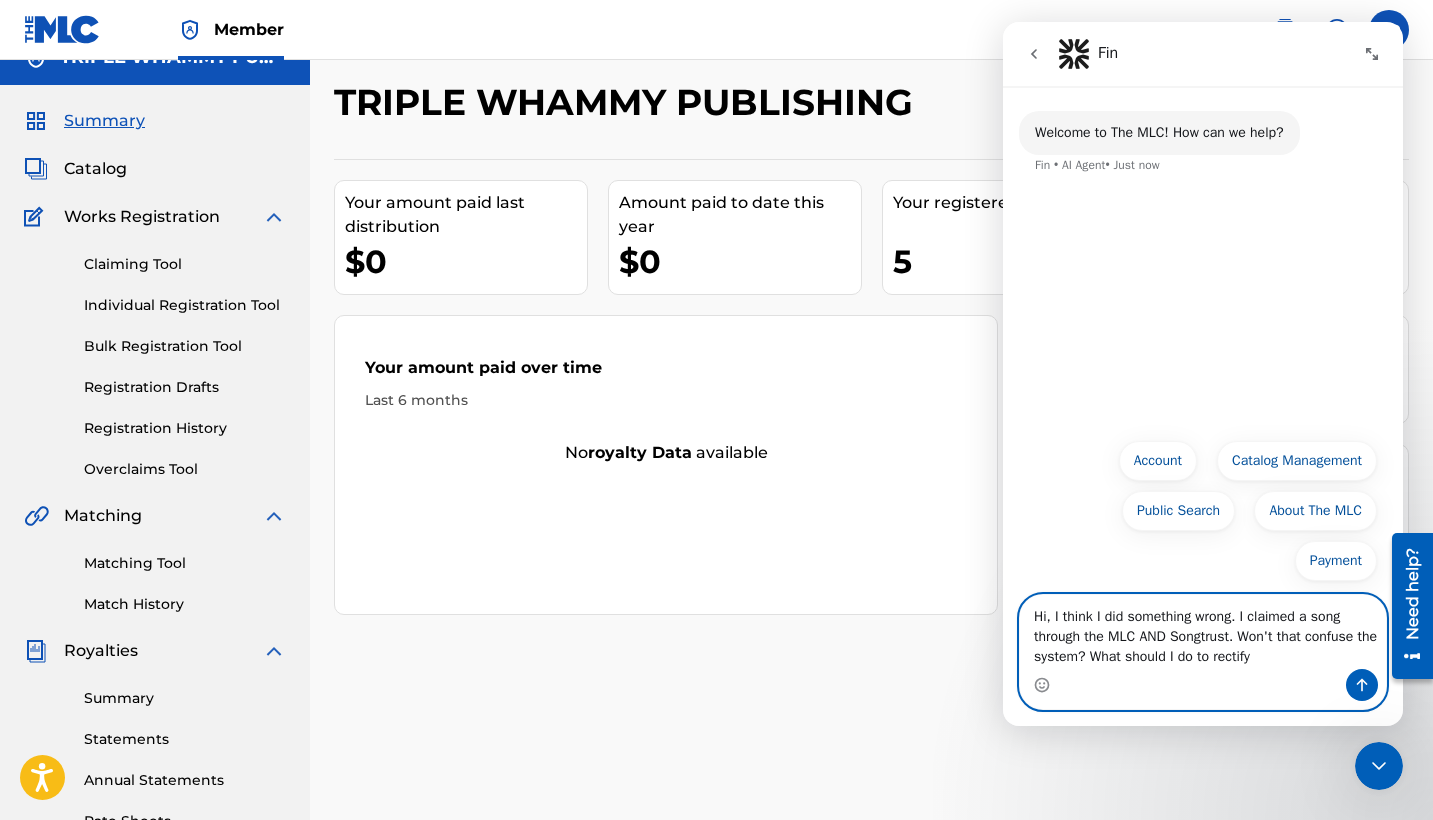 type on "Hi, I think I did something wrong. I claimed a song through the MLC AND Songtrust. Won't that confuse the system? What should I do to rectify?" 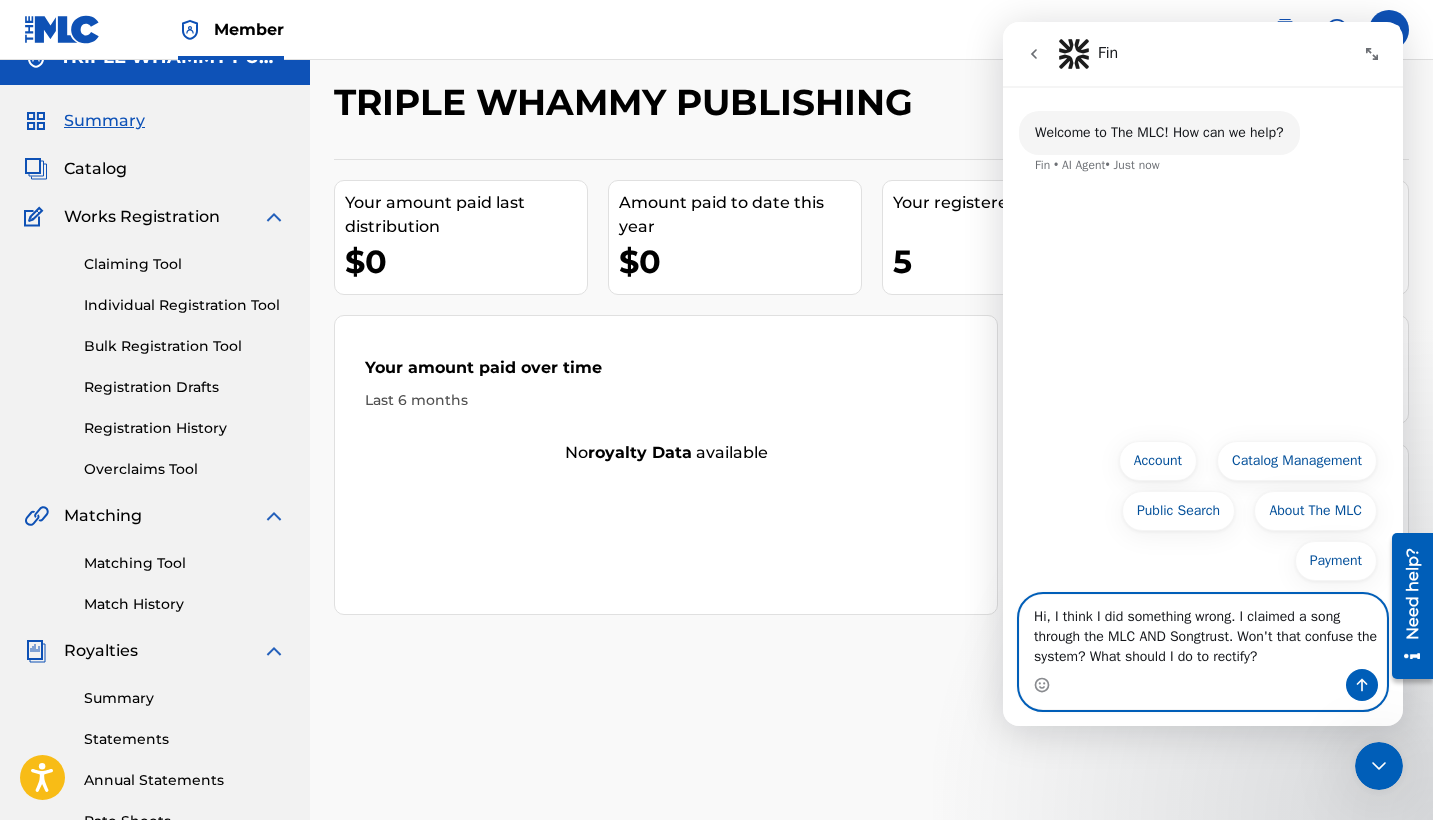 drag, startPoint x: 1297, startPoint y: 654, endPoint x: 973, endPoint y: 566, distance: 335.738 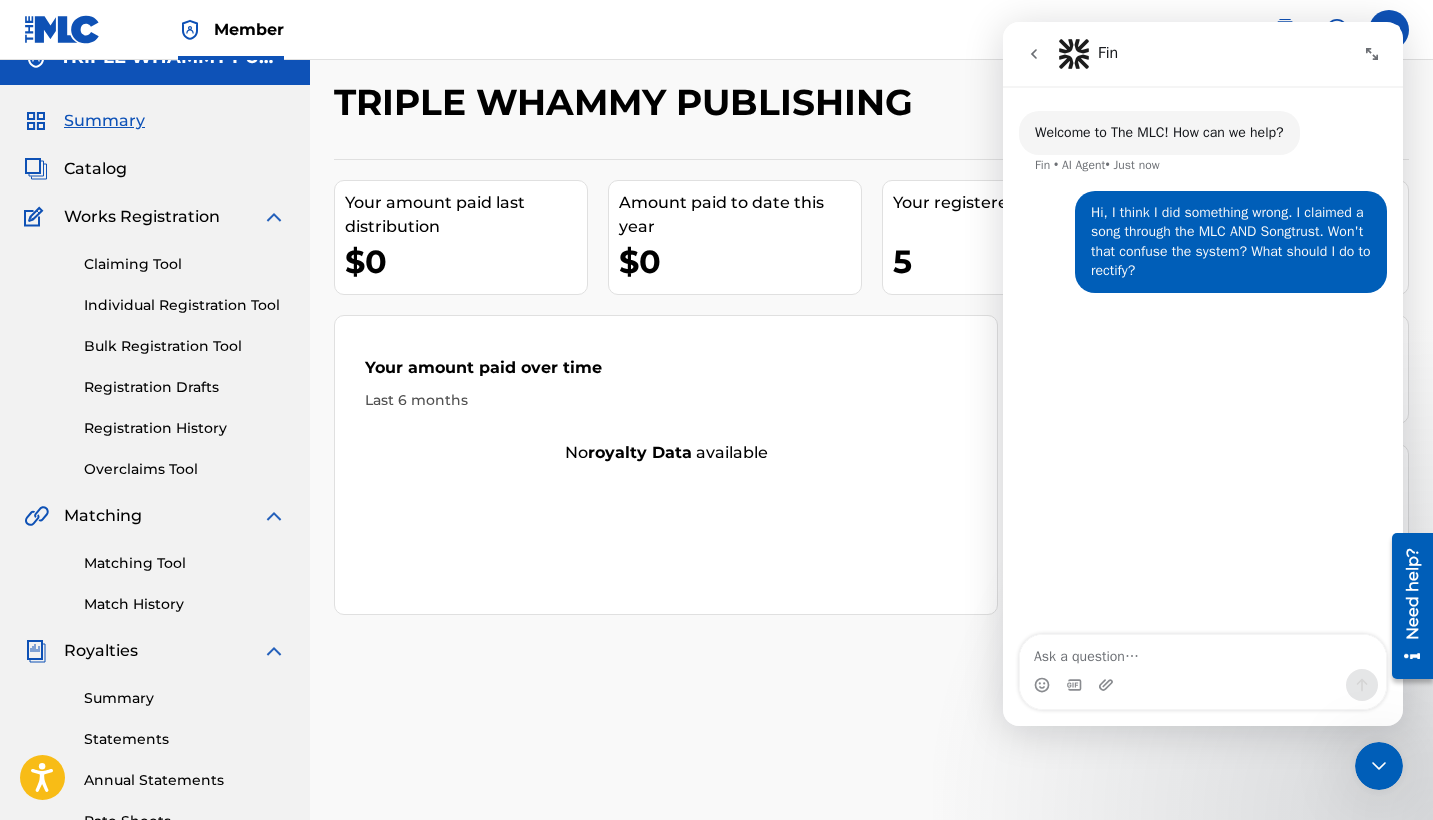 click on "Your registered works" at bounding box center (1014, 203) 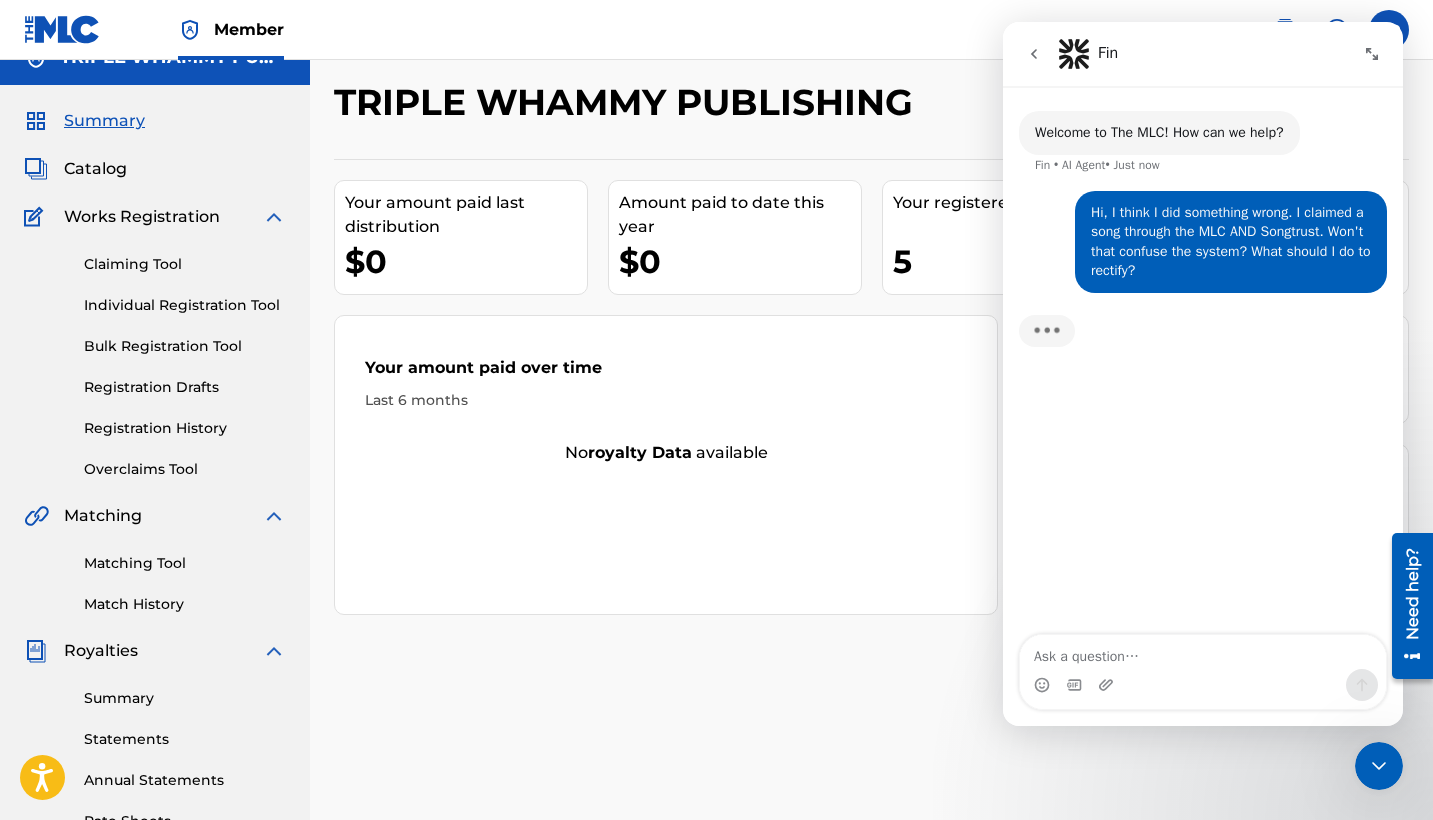 scroll, scrollTop: 0, scrollLeft: 0, axis: both 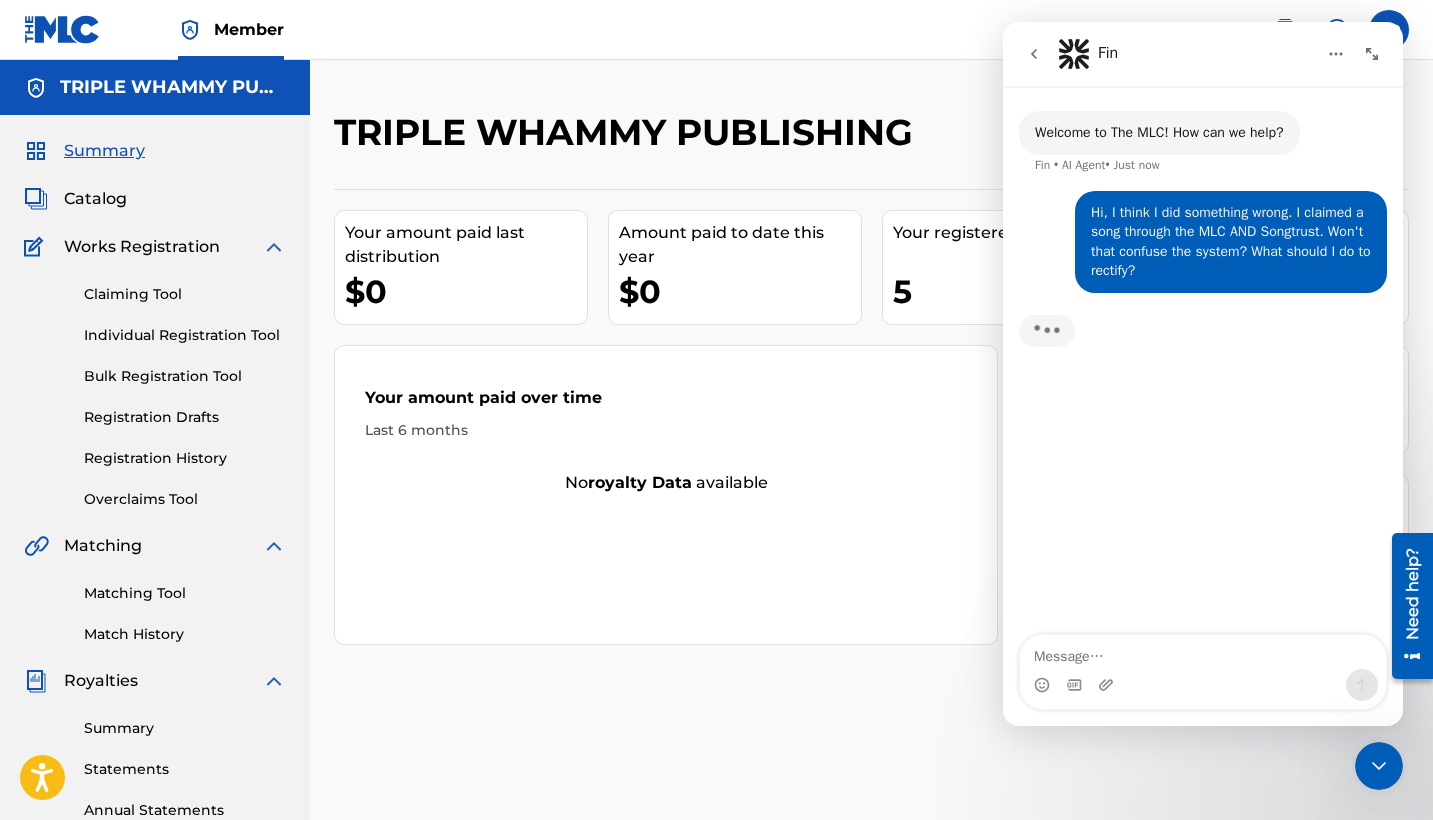 click at bounding box center (1203, 652) 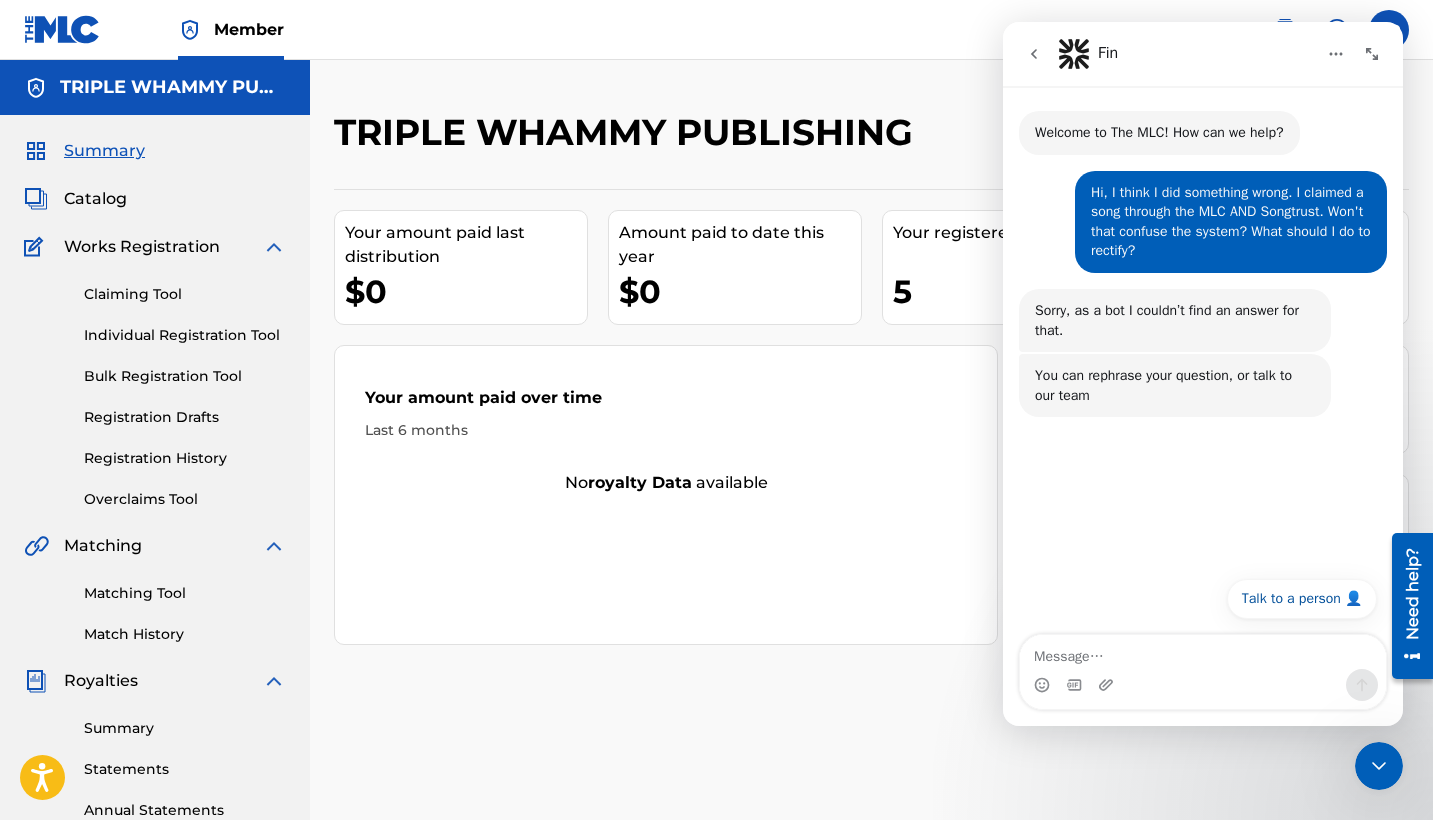 click at bounding box center (1203, 652) 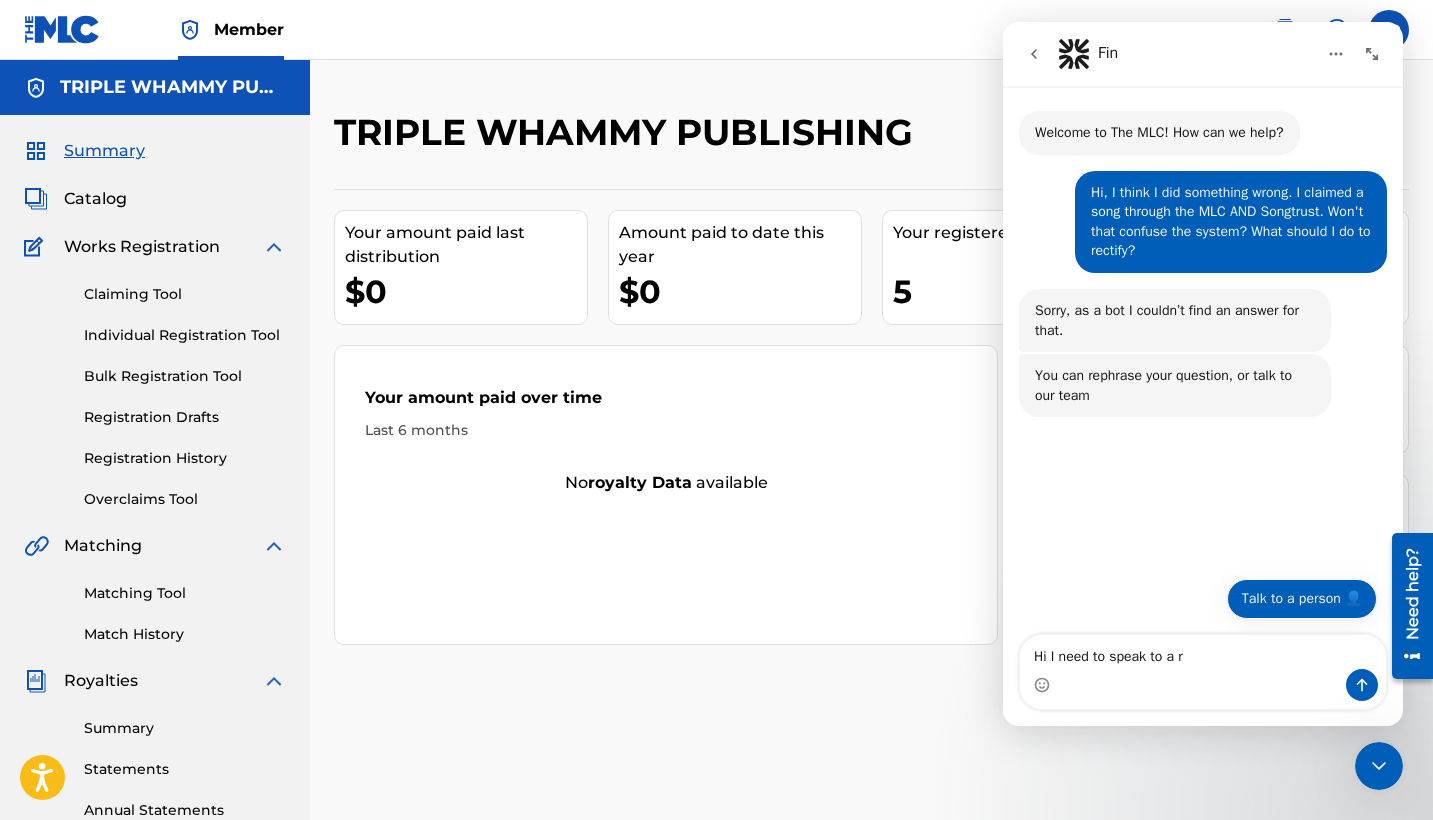 type on "Hi I need to speak to a r" 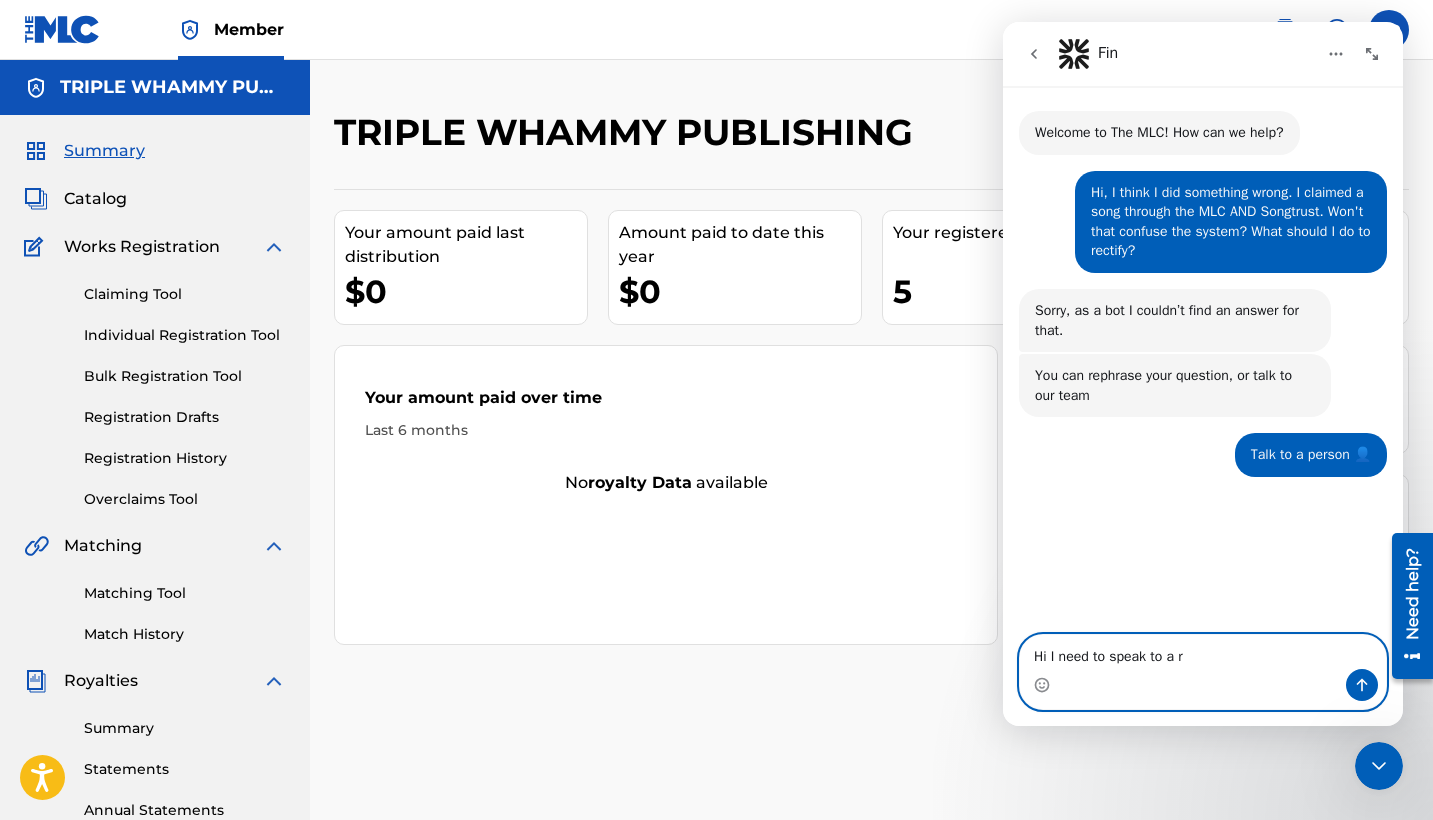 drag, startPoint x: 1213, startPoint y: 663, endPoint x: 858, endPoint y: 639, distance: 355.81033 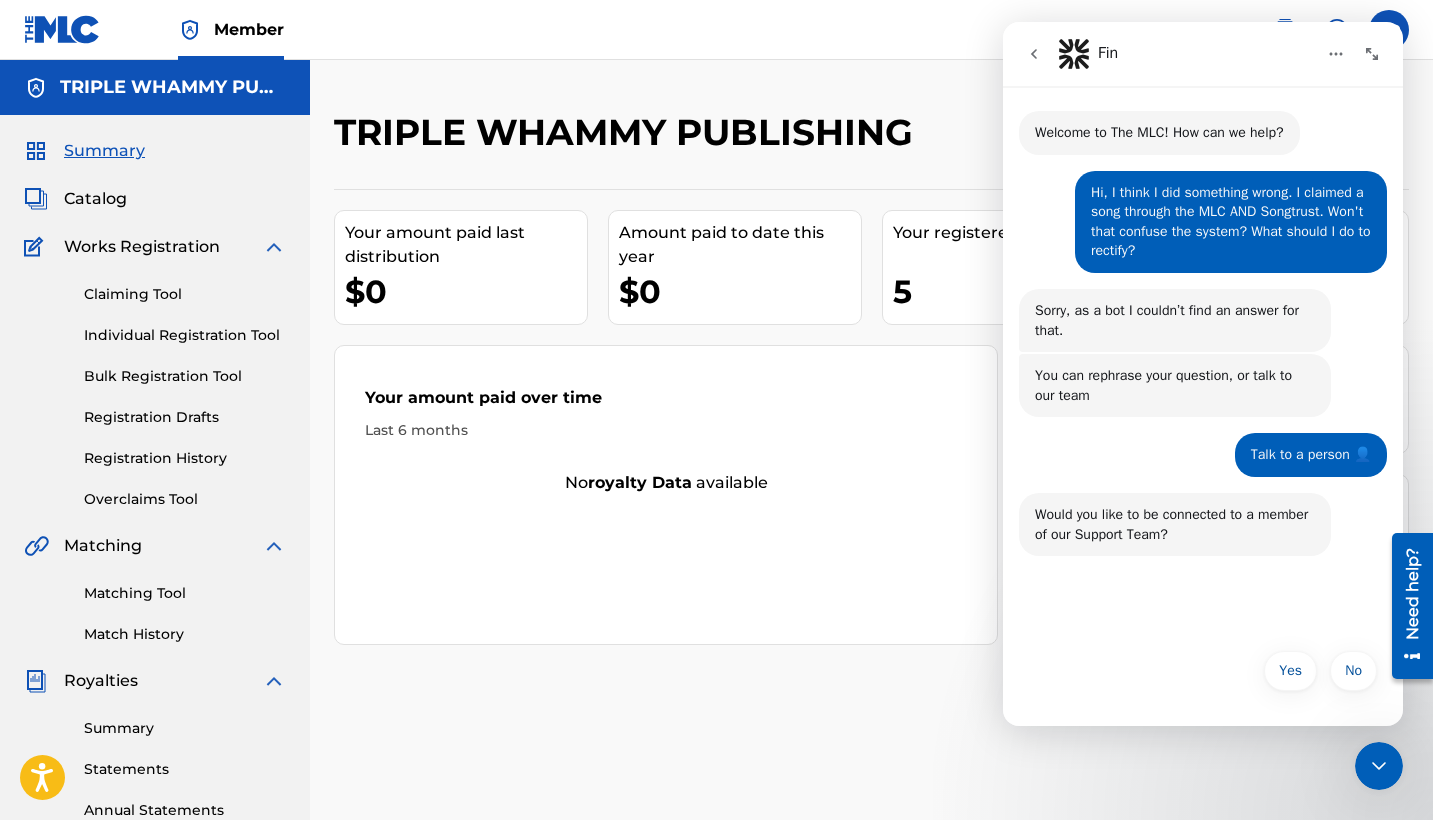 click on "Claiming Tool" at bounding box center (185, 294) 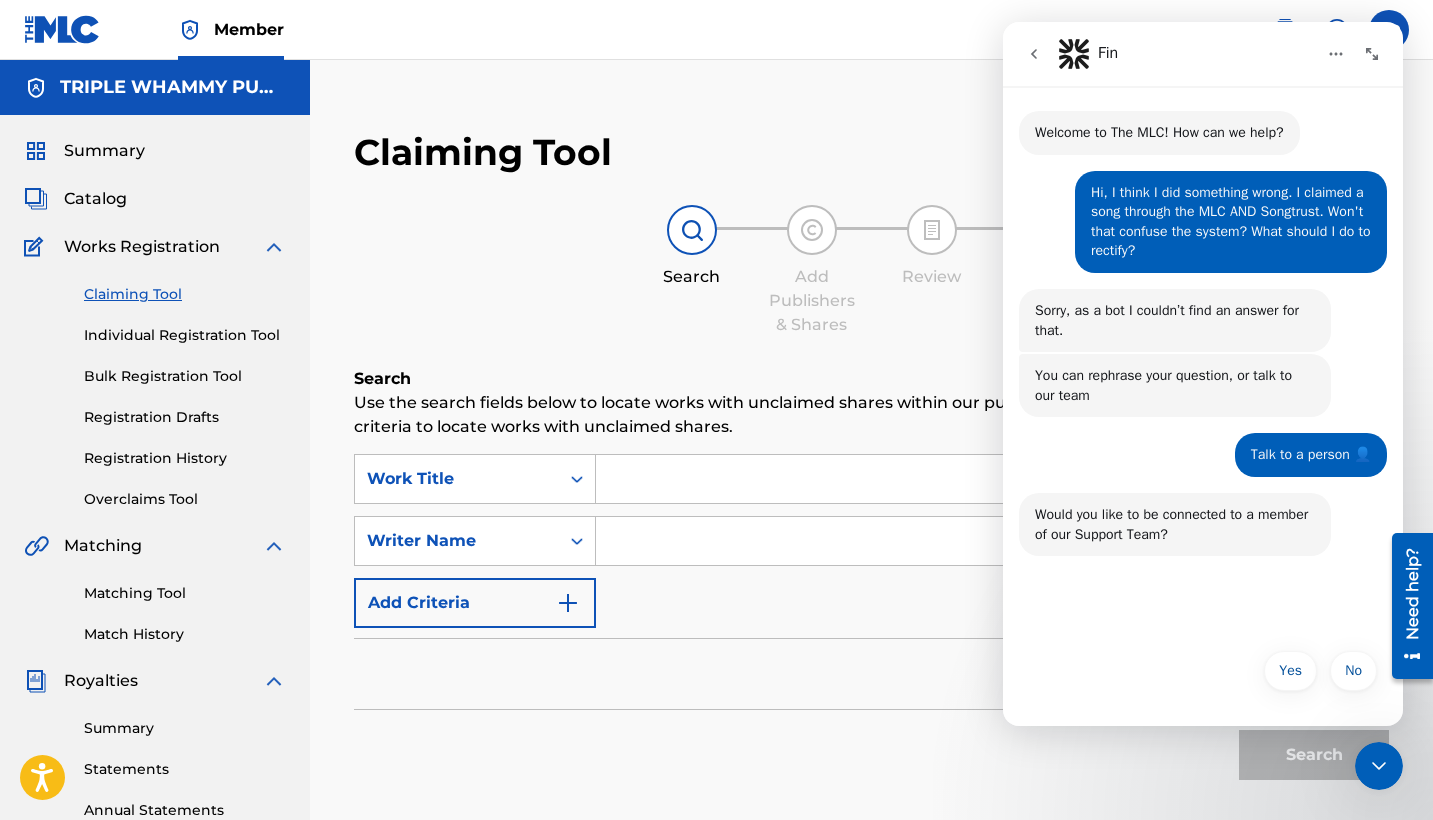 click on "Individual Registration Tool" at bounding box center [185, 335] 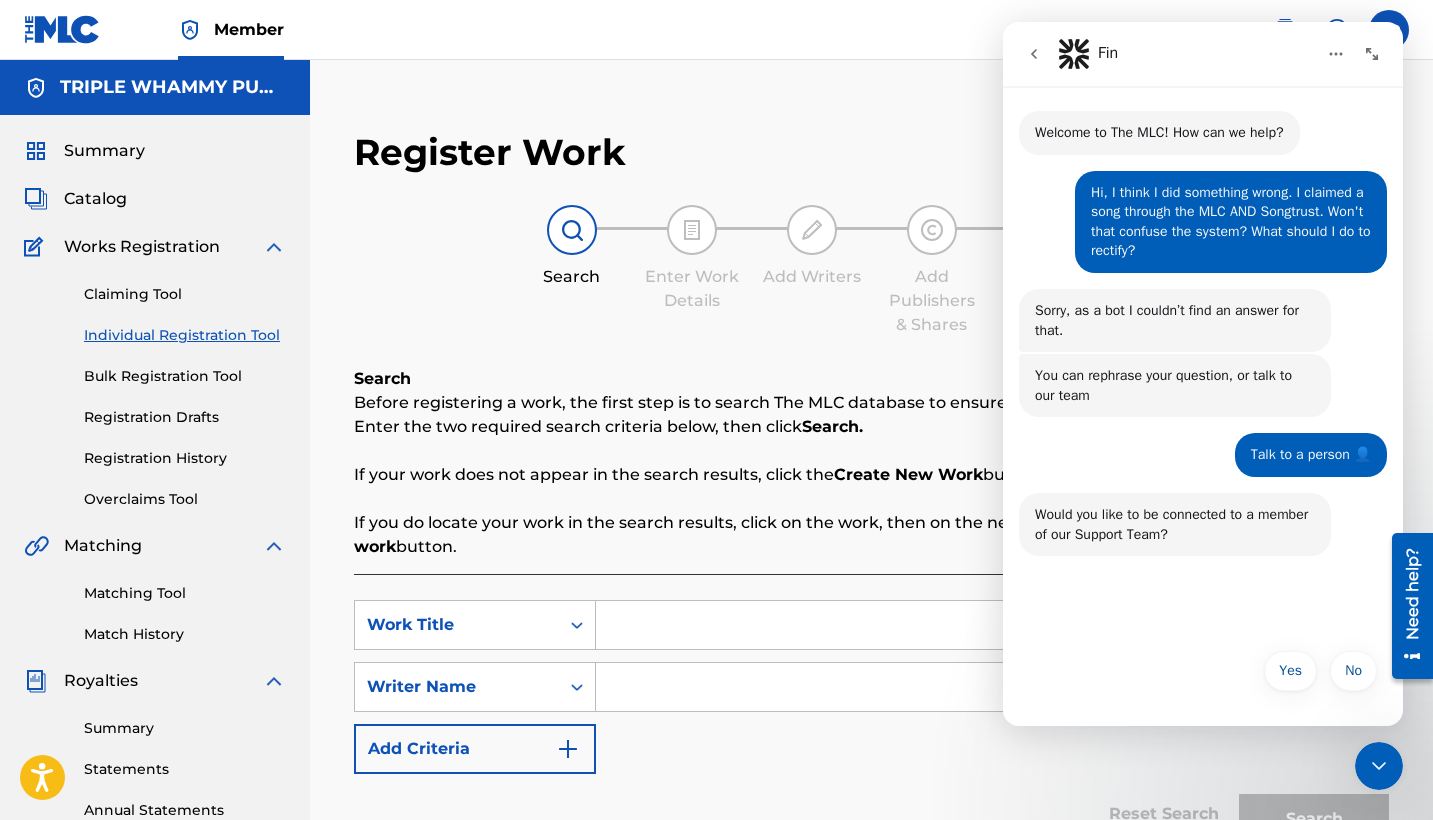 click on "Works Registration" at bounding box center (142, 247) 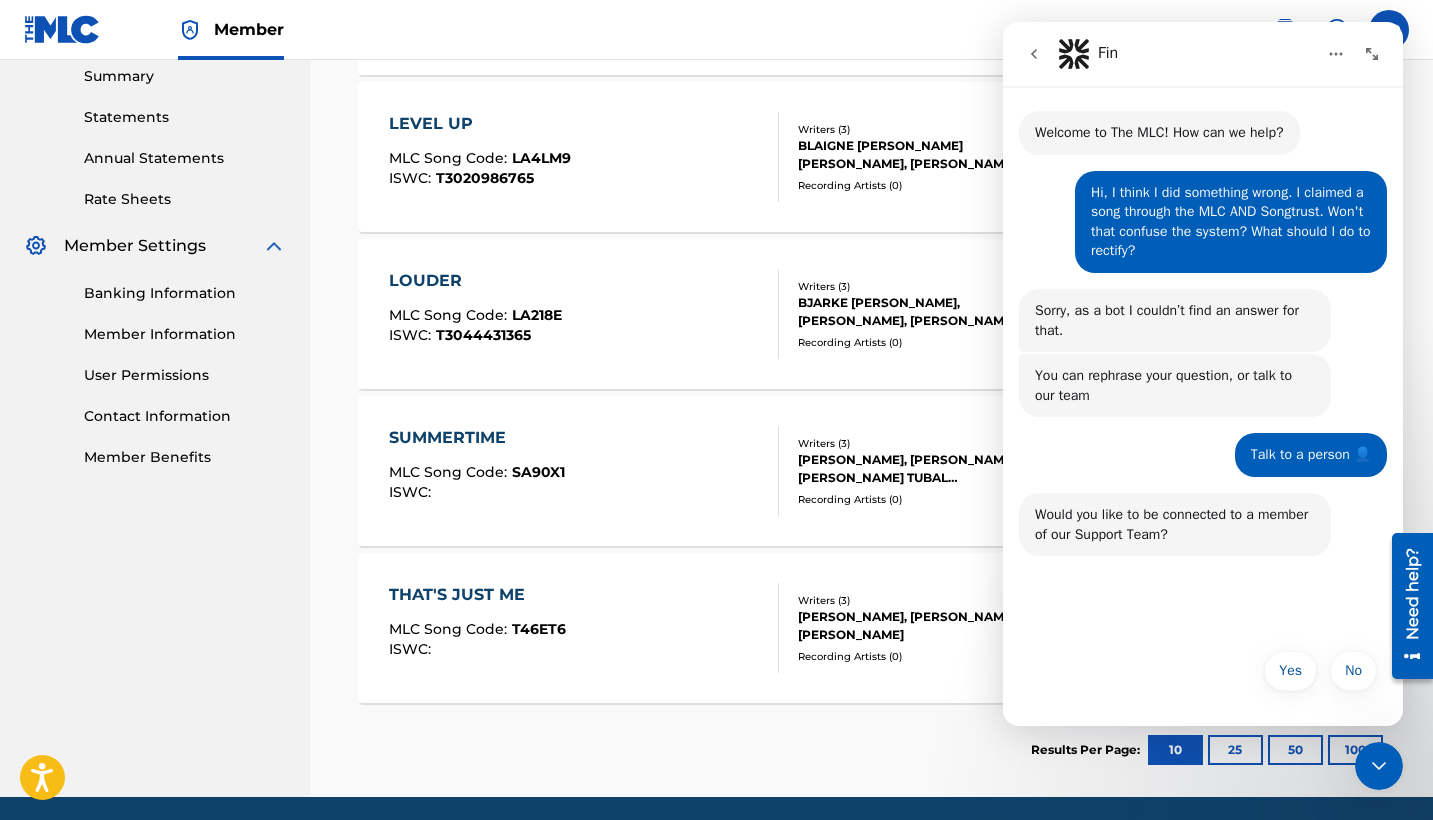 scroll, scrollTop: 654, scrollLeft: 0, axis: vertical 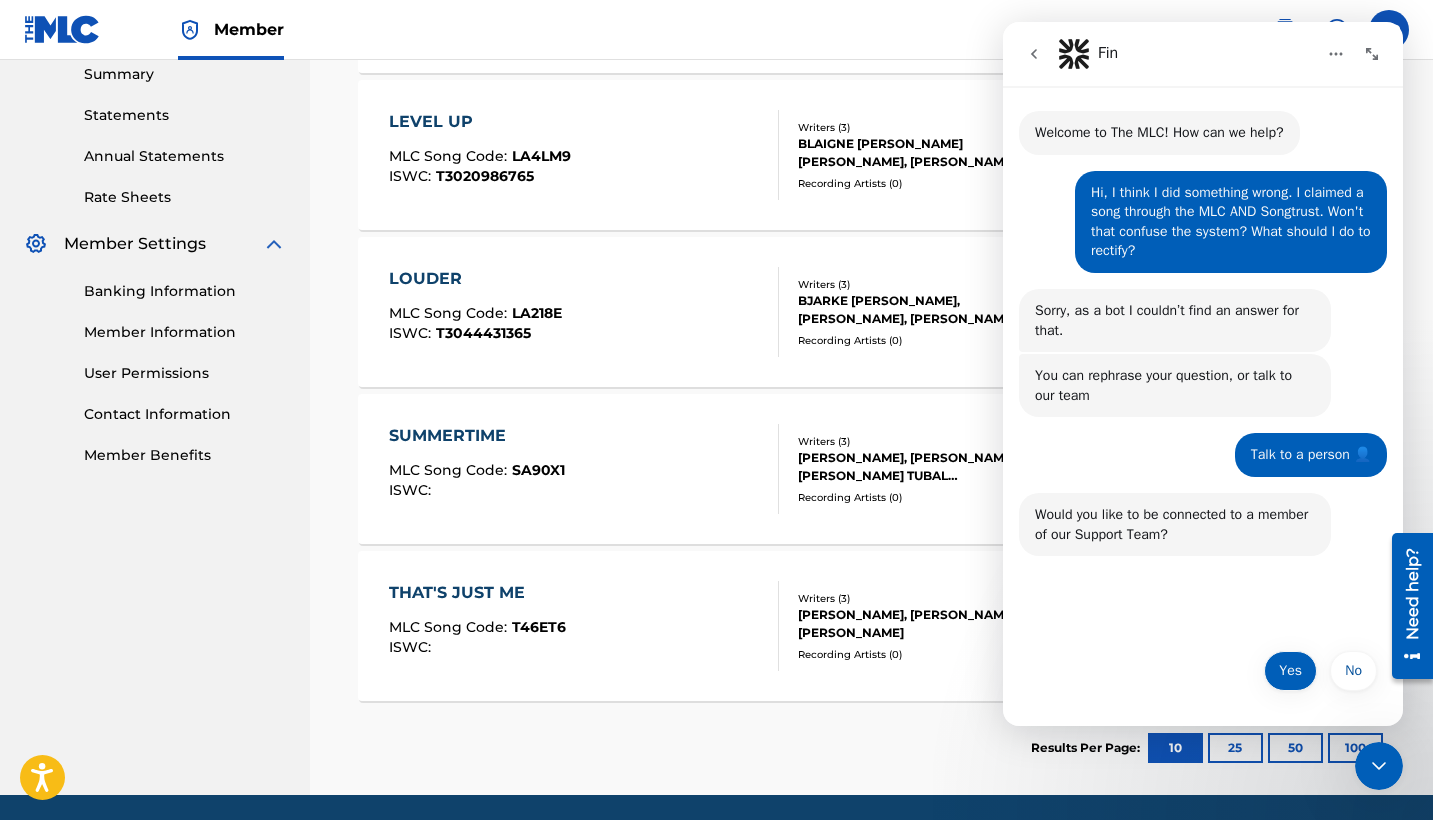 click on "Yes" at bounding box center [1290, 671] 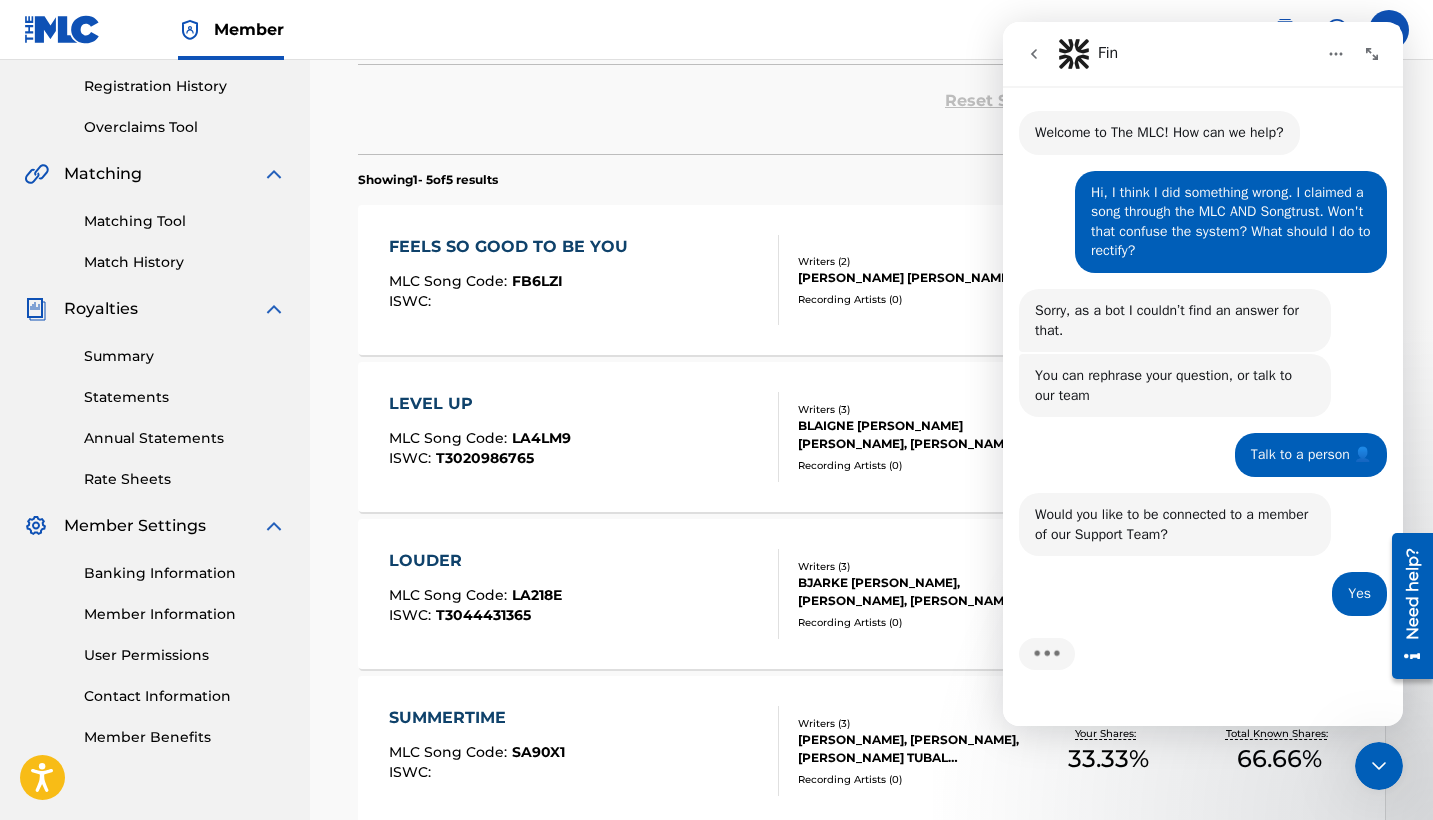scroll, scrollTop: 278, scrollLeft: 0, axis: vertical 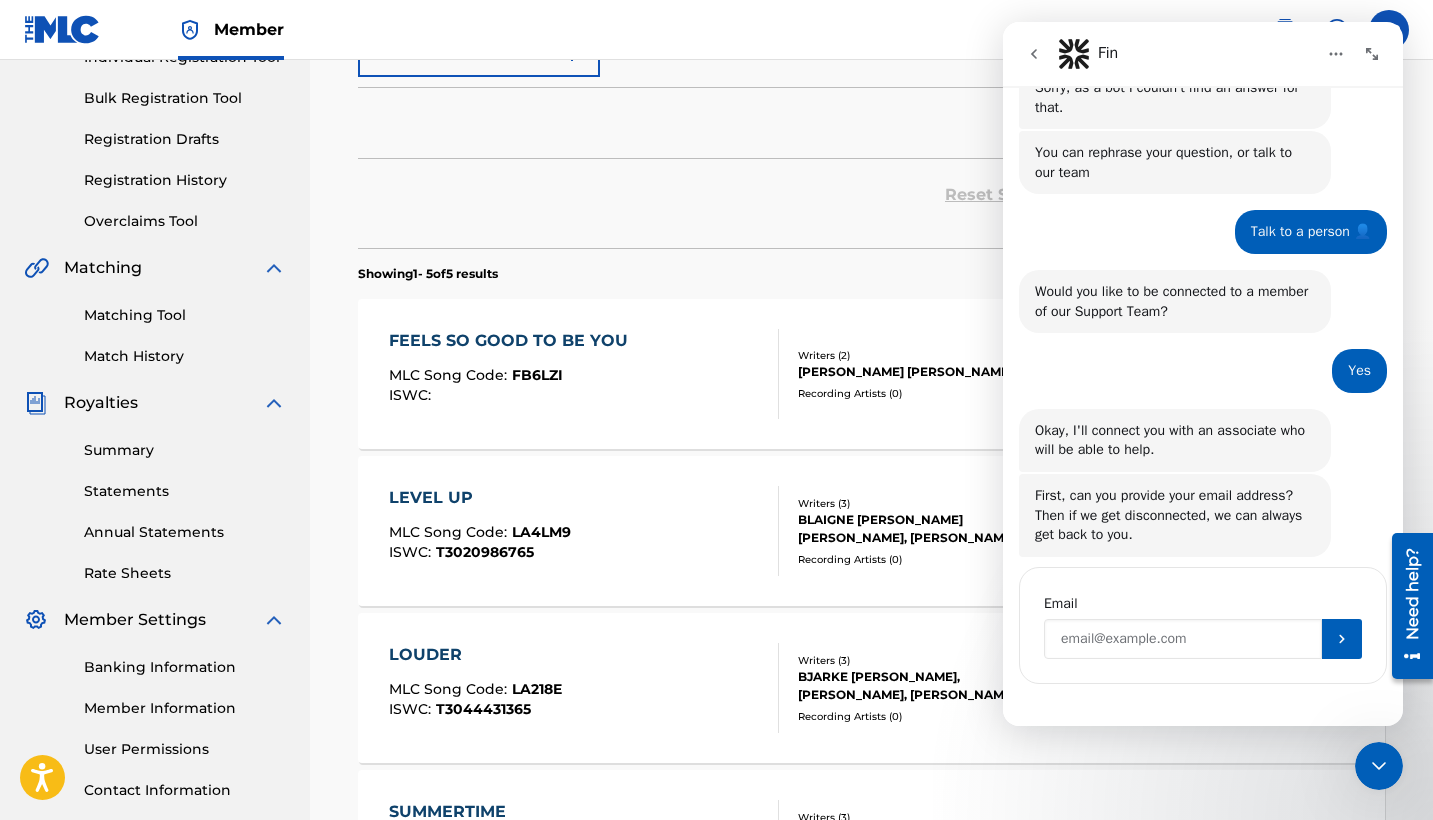 click at bounding box center [1183, 639] 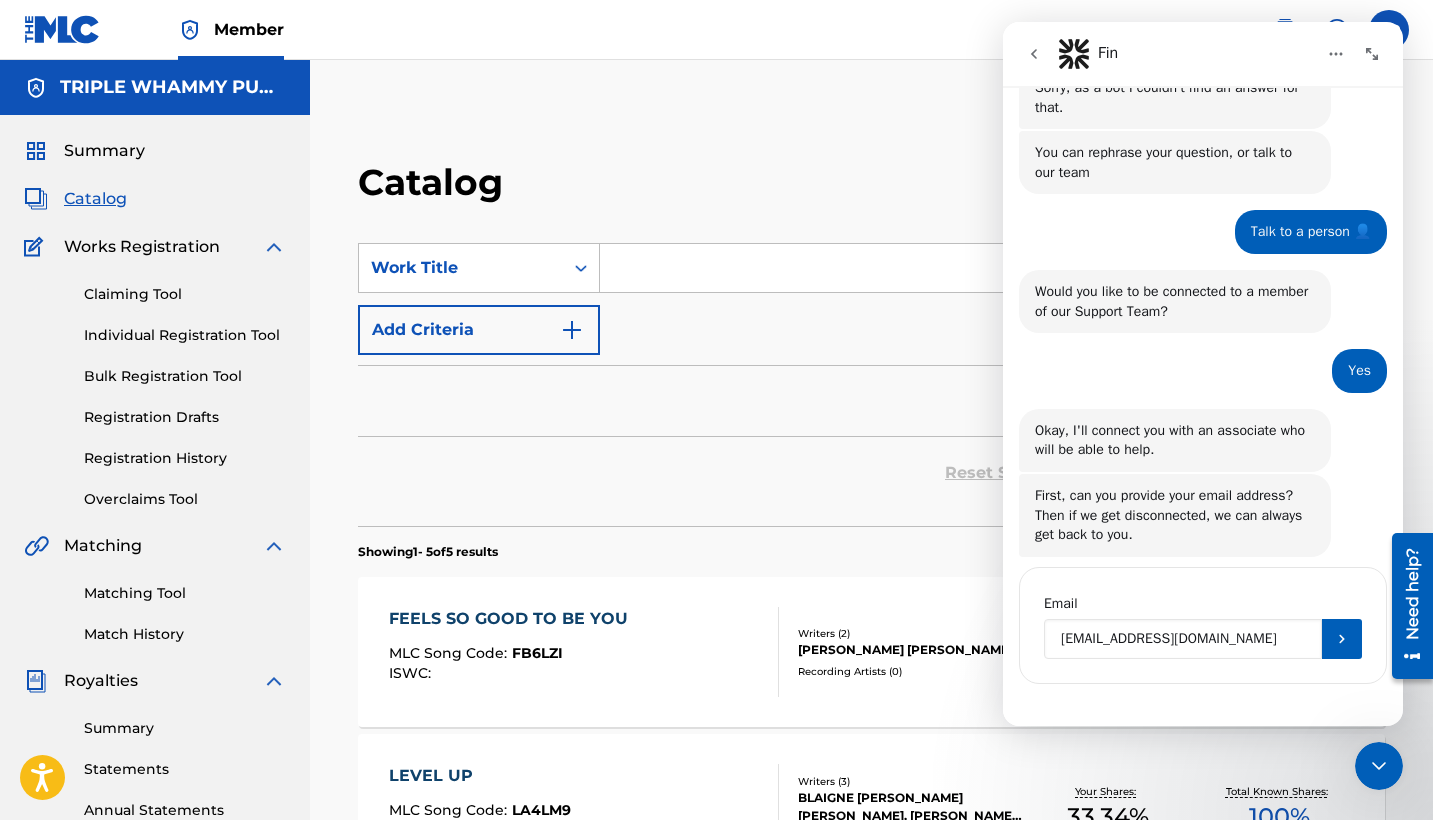 scroll, scrollTop: 0, scrollLeft: 0, axis: both 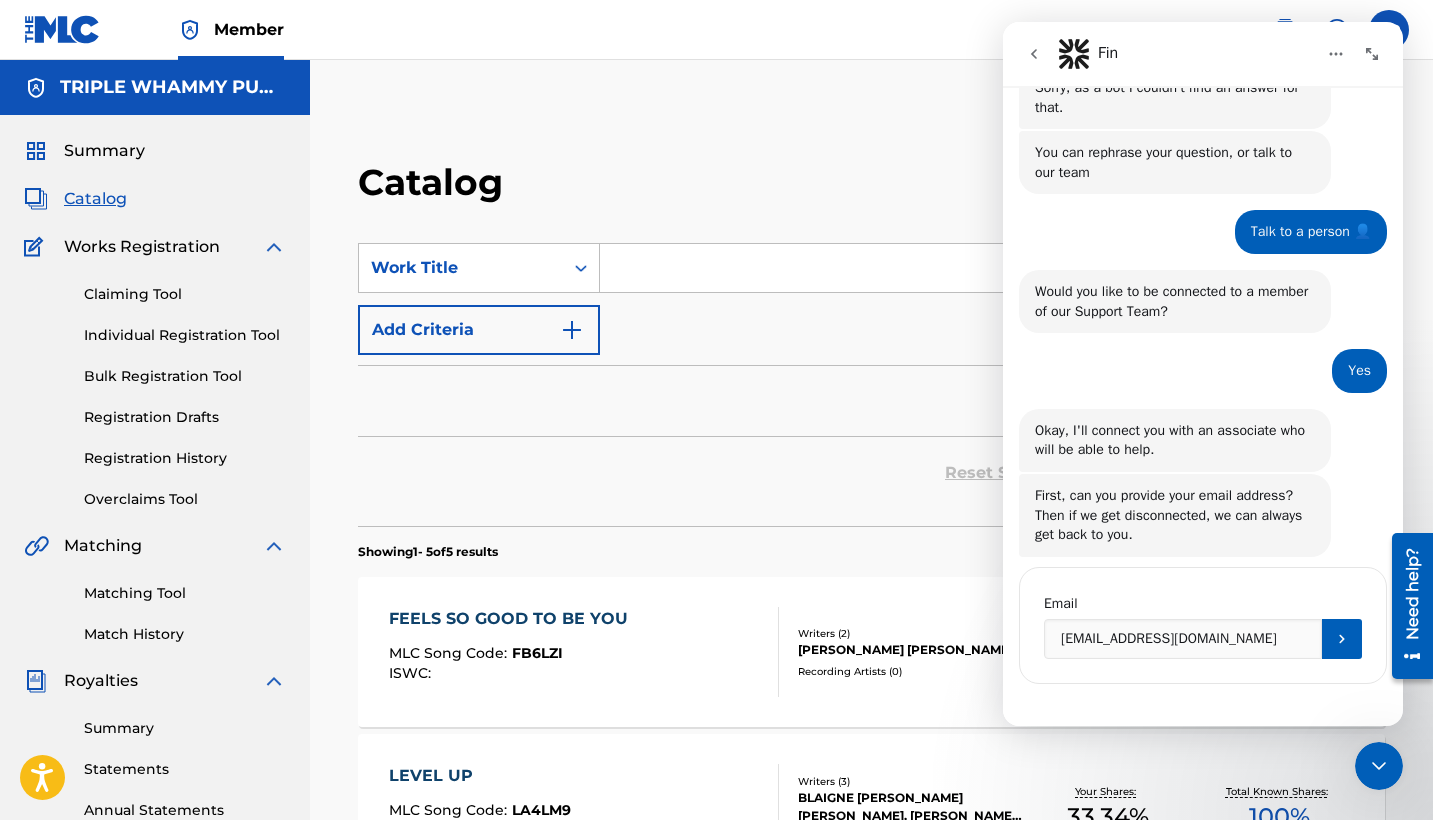 click on "Member KR KR [PERSON_NAME] [PERSON_NAME][EMAIL_ADDRESS][DOMAIN_NAME] Profile Log out" at bounding box center [716, 30] 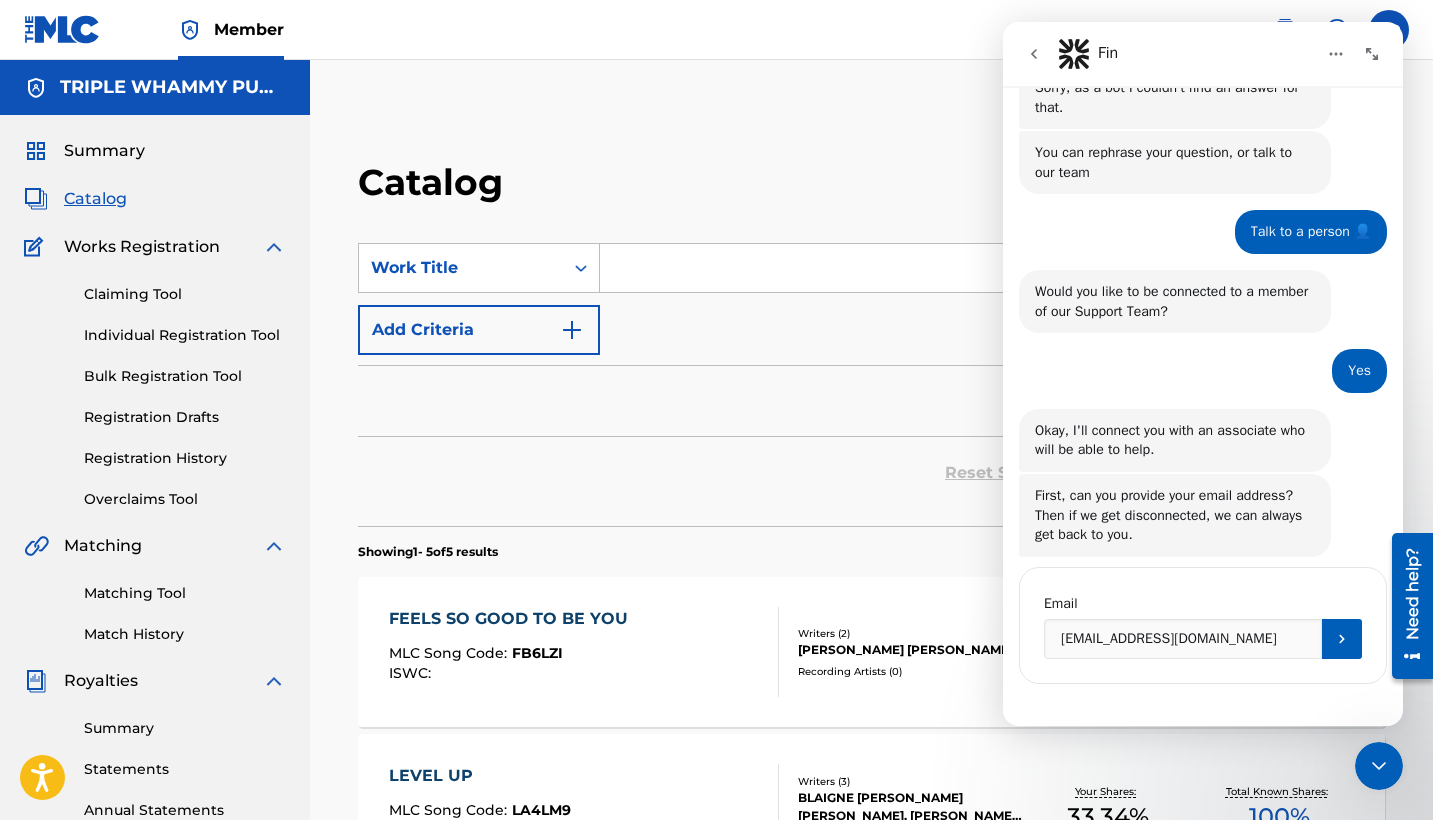 click 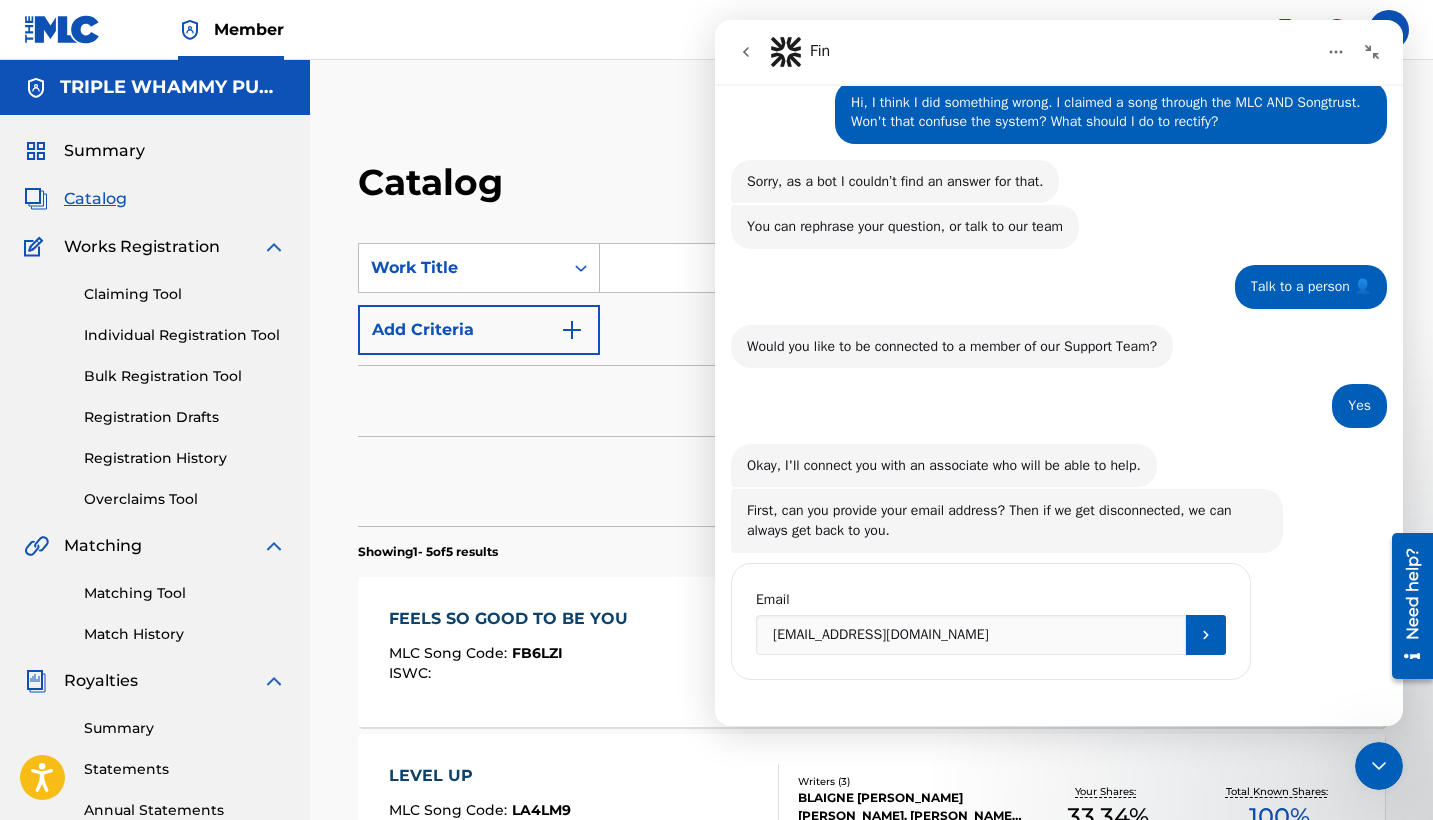 click 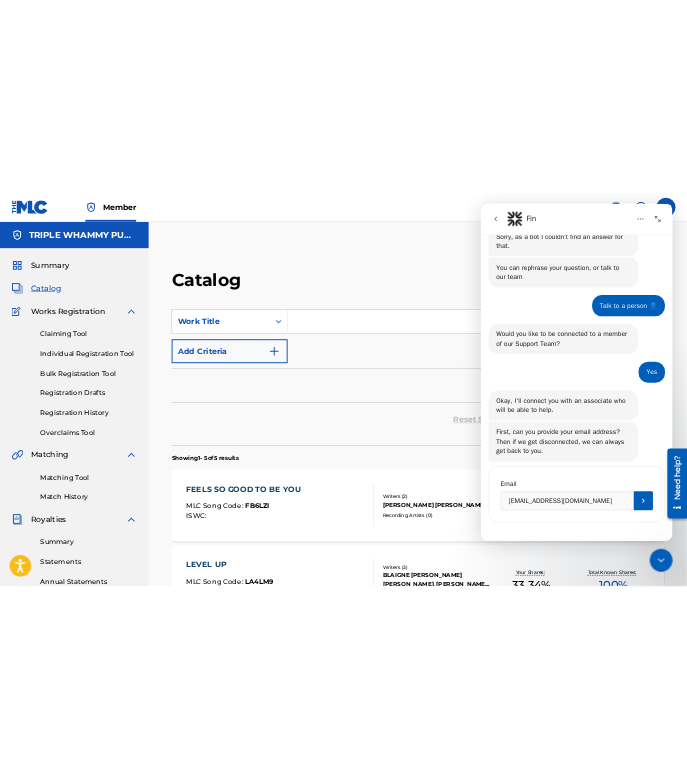 scroll, scrollTop: 223, scrollLeft: 0, axis: vertical 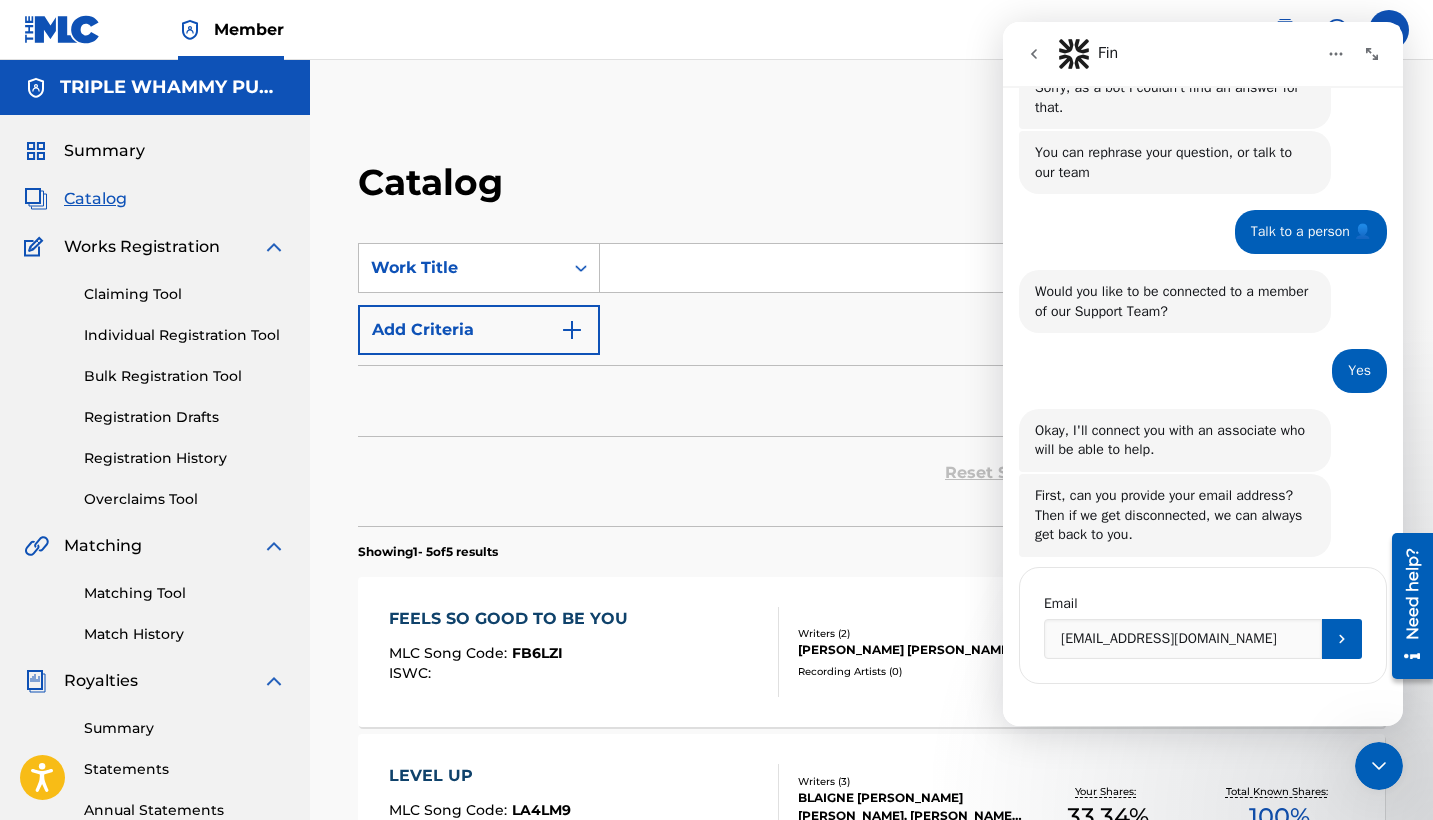 click at bounding box center [1336, 54] 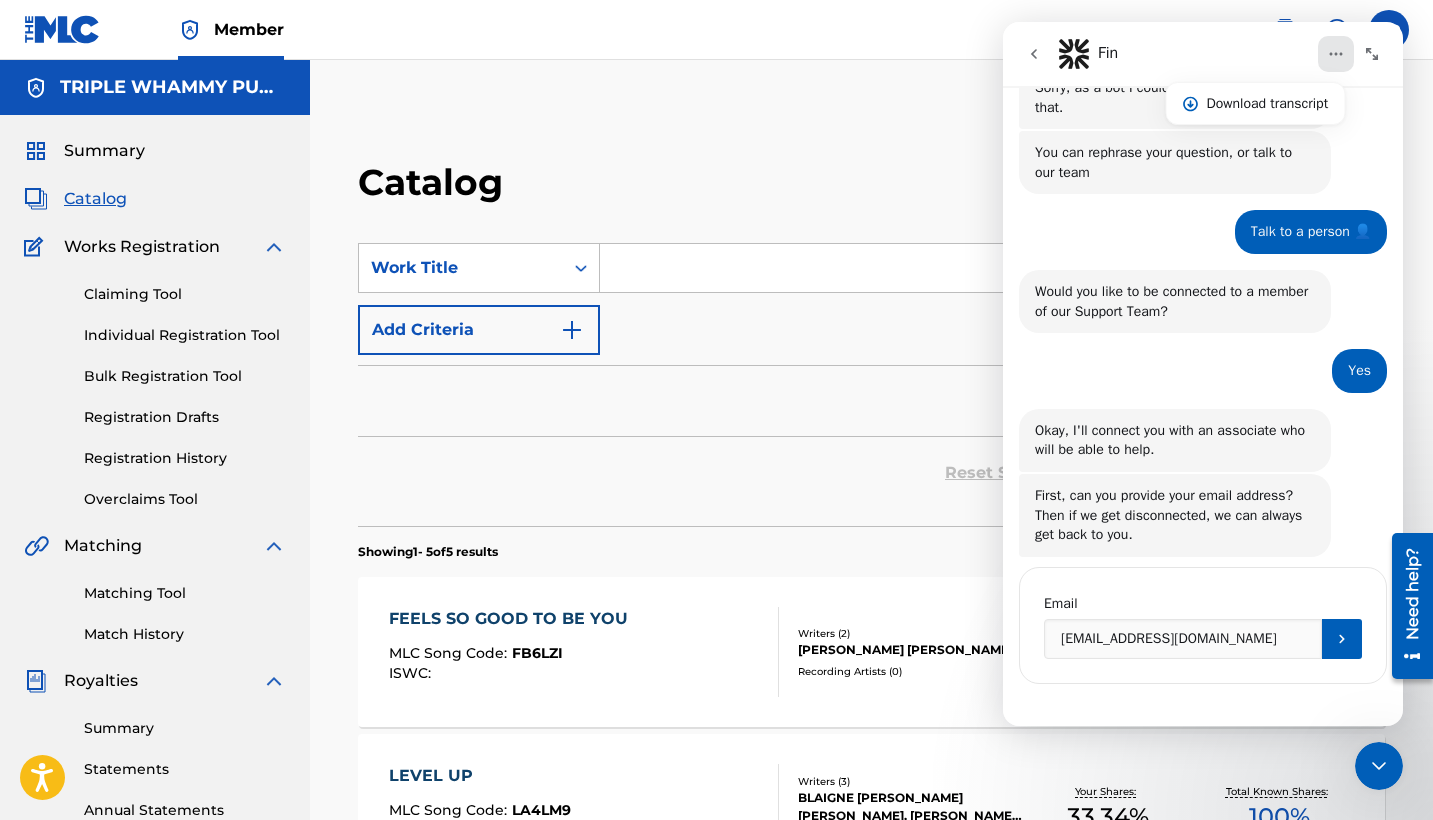 click at bounding box center (1336, 54) 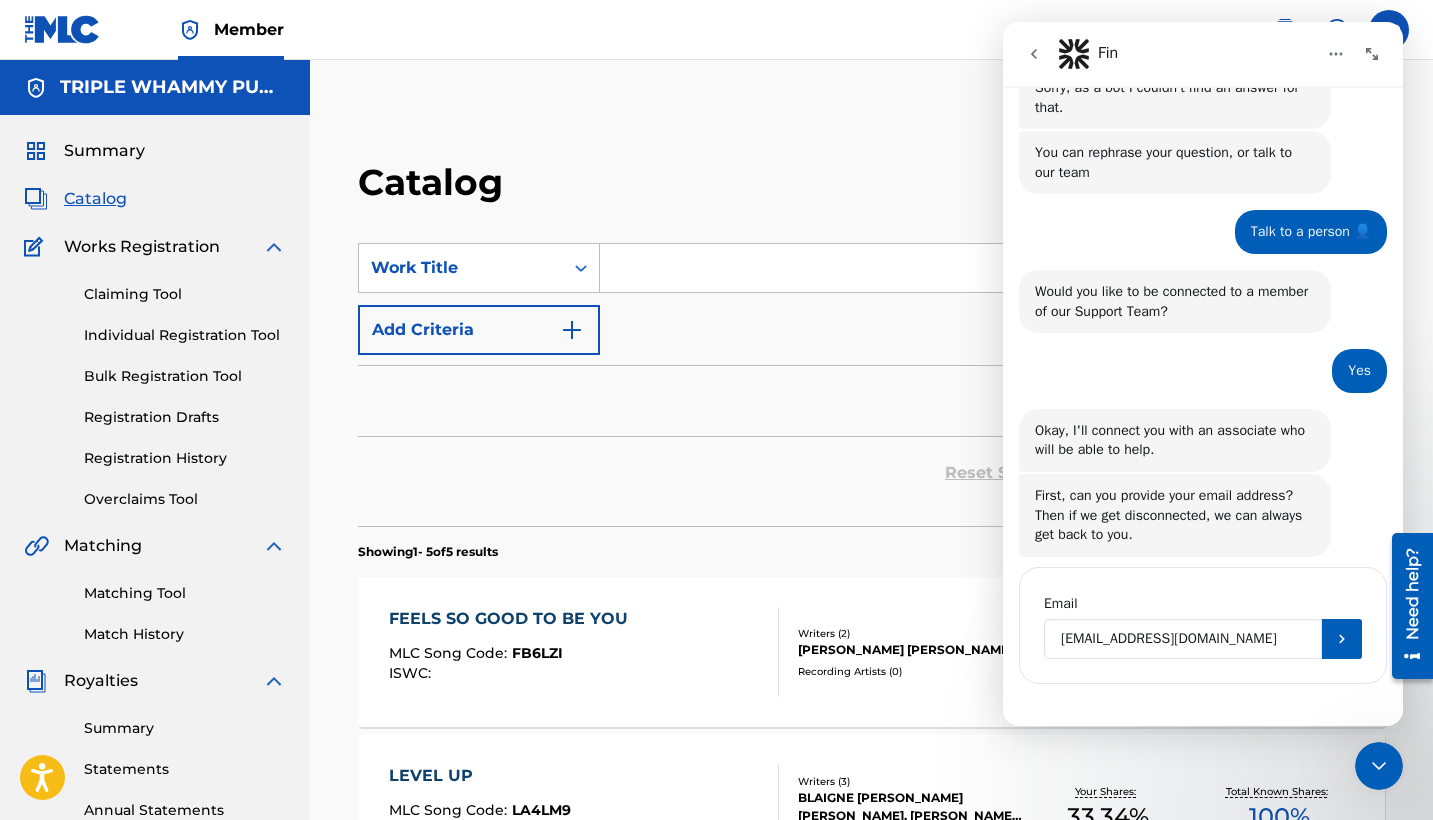 click on "[EMAIL_ADDRESS][DOMAIN_NAME]" at bounding box center [1183, 639] 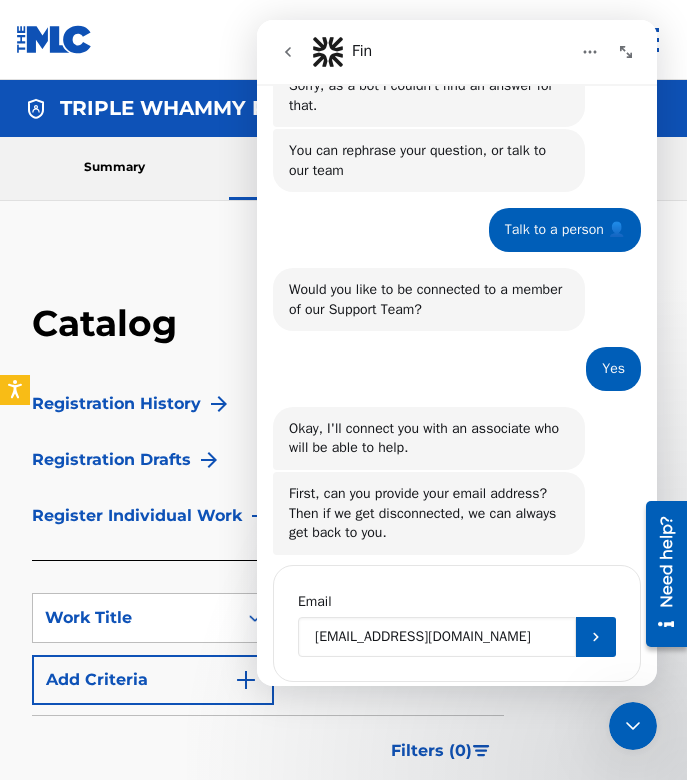 scroll, scrollTop: 261, scrollLeft: 0, axis: vertical 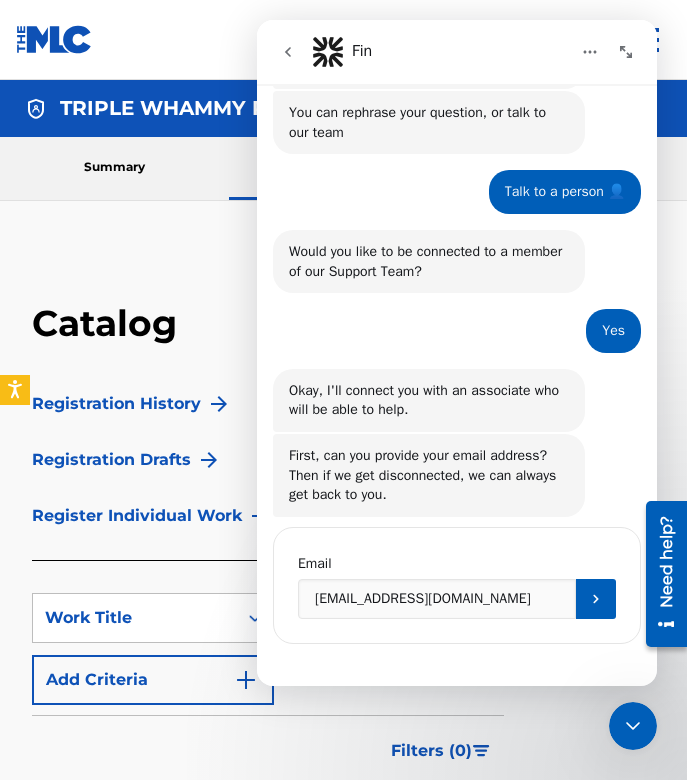click at bounding box center (647, 40) 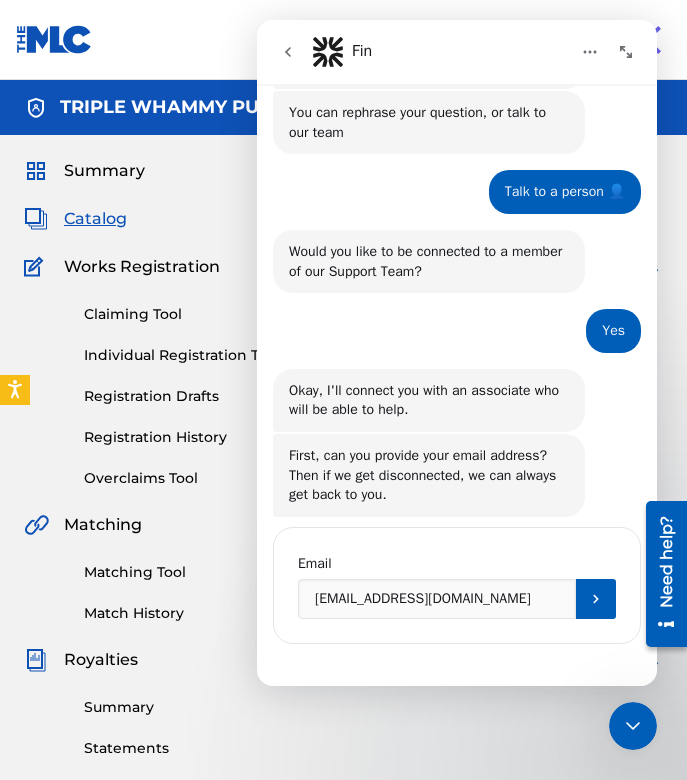 click at bounding box center (647, 40) 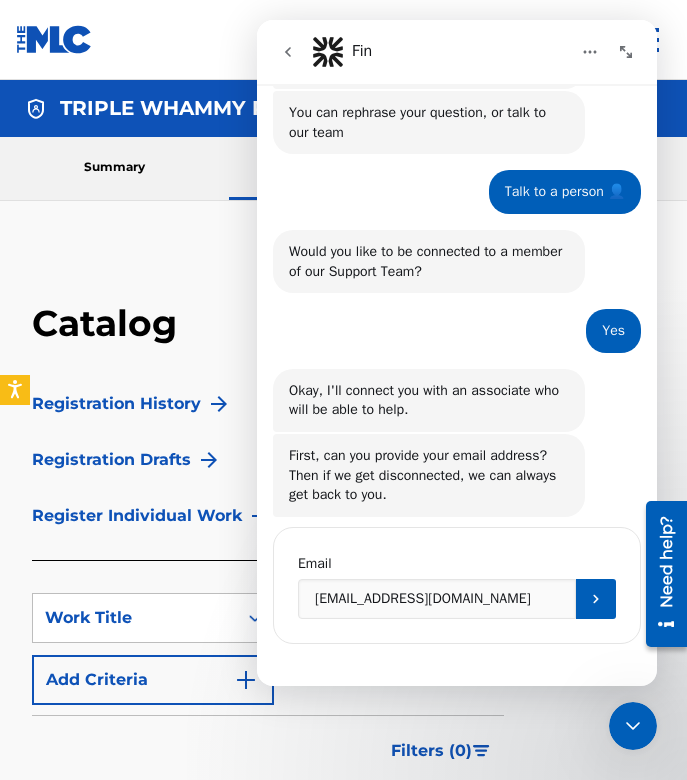 click on "Member TRIPLE WHAMMY PUBLISHING Summary Catalog Works Registration Claiming Tool Individual Registration Tool Registration Drafts Registration History Overclaims Tool Matching Matching Tool Match History Royalties Summary Statements Annual Statements Rate Sheets Member Settings Banking Information Member Information User Permissions Contact Information Member Benefits KR KR [PERSON_NAME] [EMAIL_ADDRESS][DOMAIN_NAME] Profile Log out" at bounding box center [343, 40] 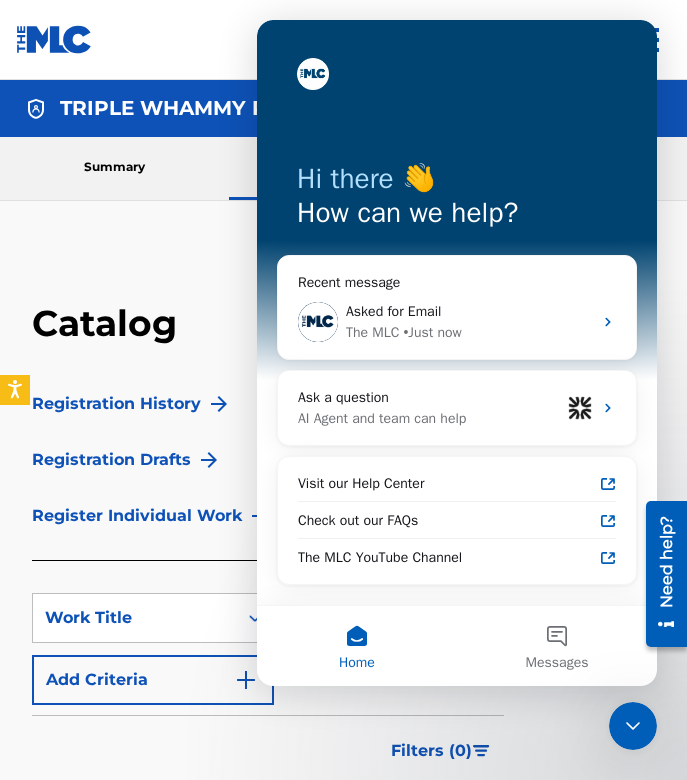 scroll, scrollTop: 0, scrollLeft: 0, axis: both 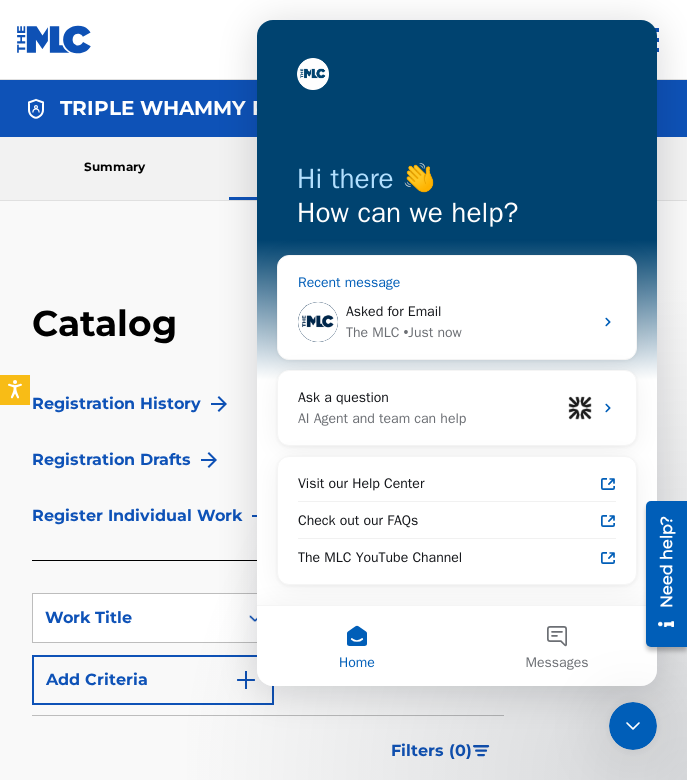 click on "Asked for Email The MLC •  Just now" at bounding box center (457, 322) 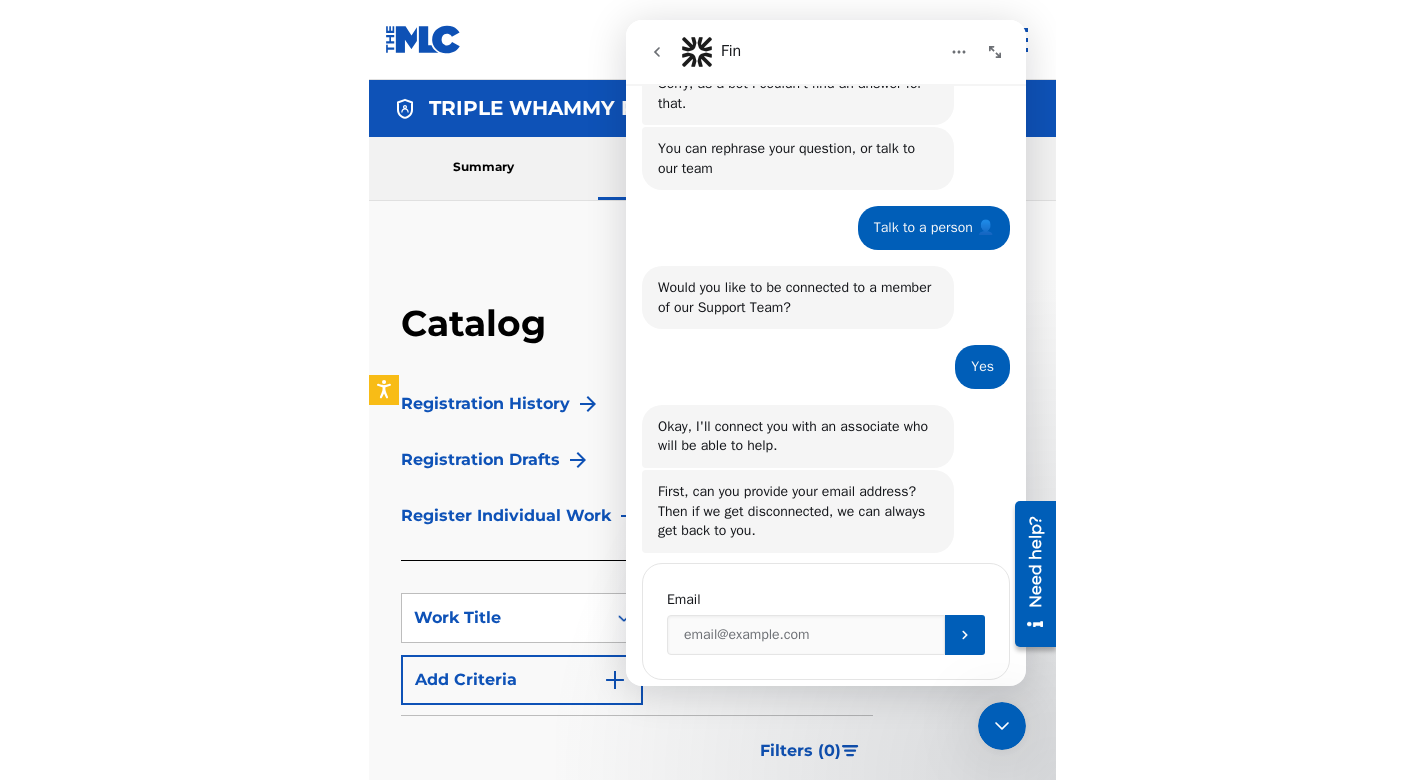 scroll, scrollTop: 261, scrollLeft: 0, axis: vertical 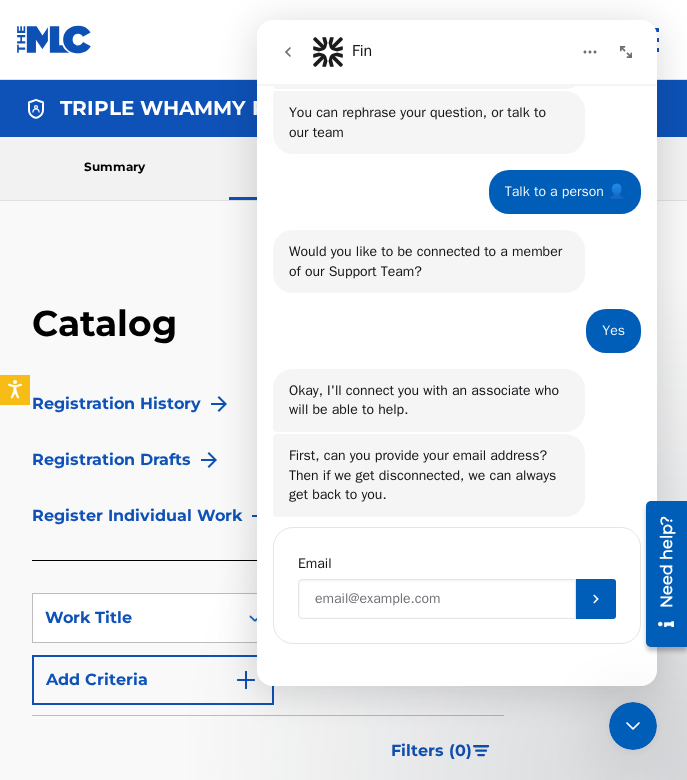 click at bounding box center (437, 599) 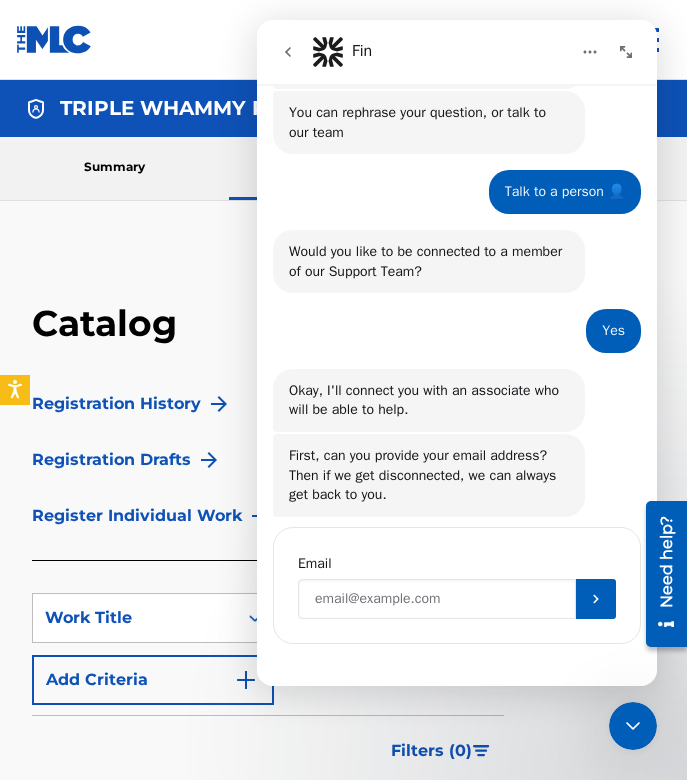 type on "a" 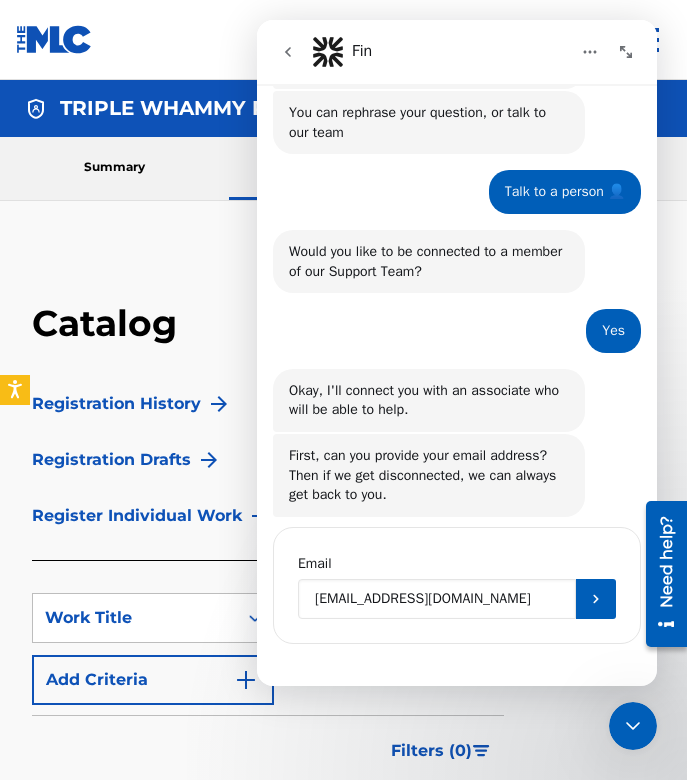 type on "[EMAIL_ADDRESS][DOMAIN_NAME]" 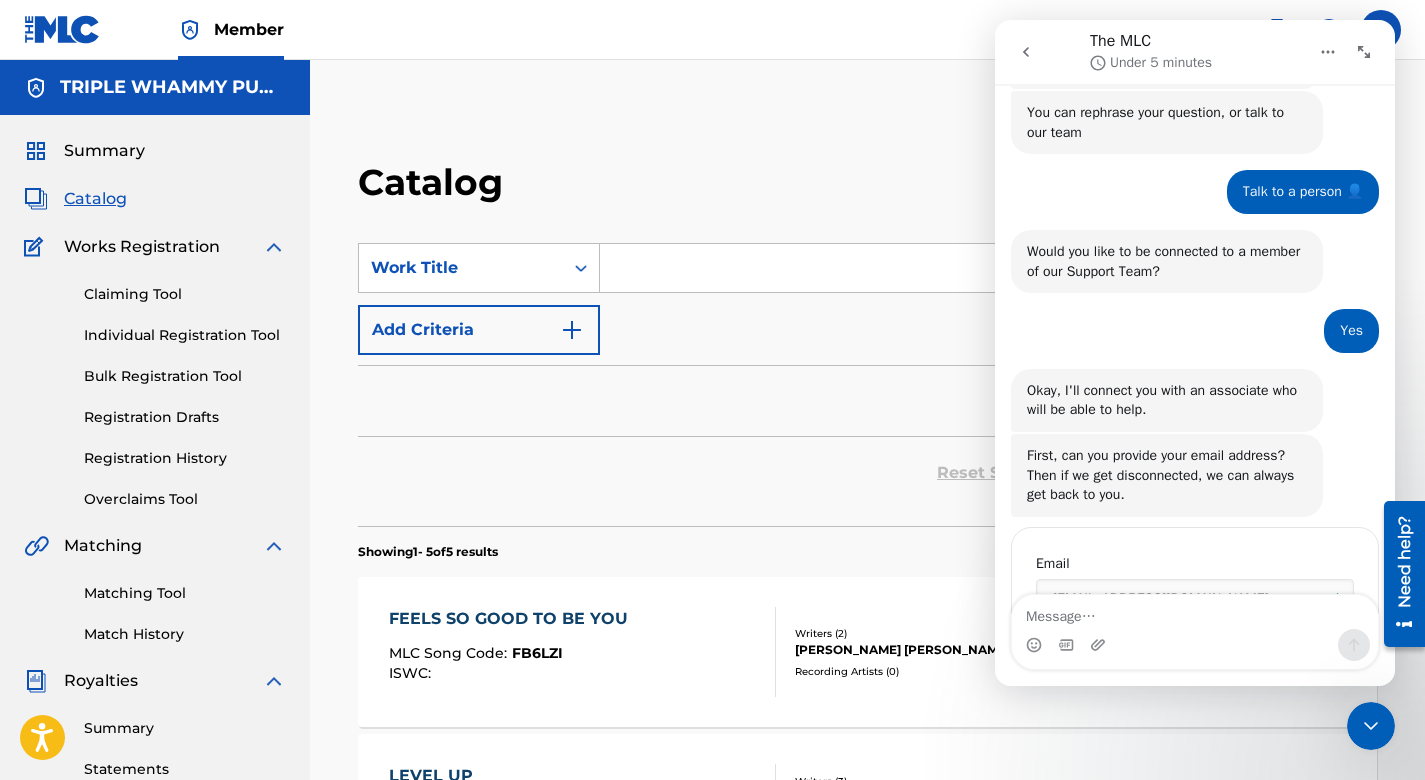 scroll, scrollTop: 333, scrollLeft: 0, axis: vertical 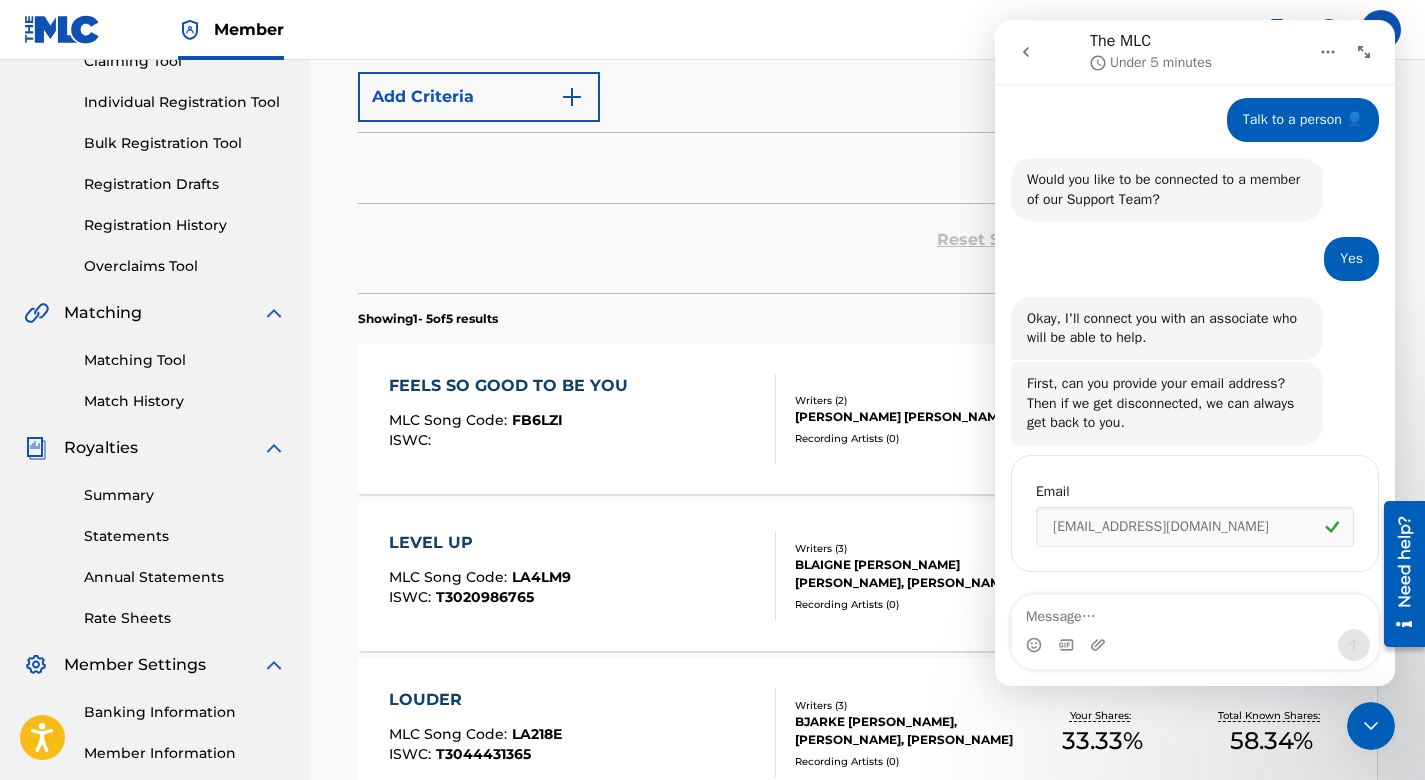 click at bounding box center [1195, 612] 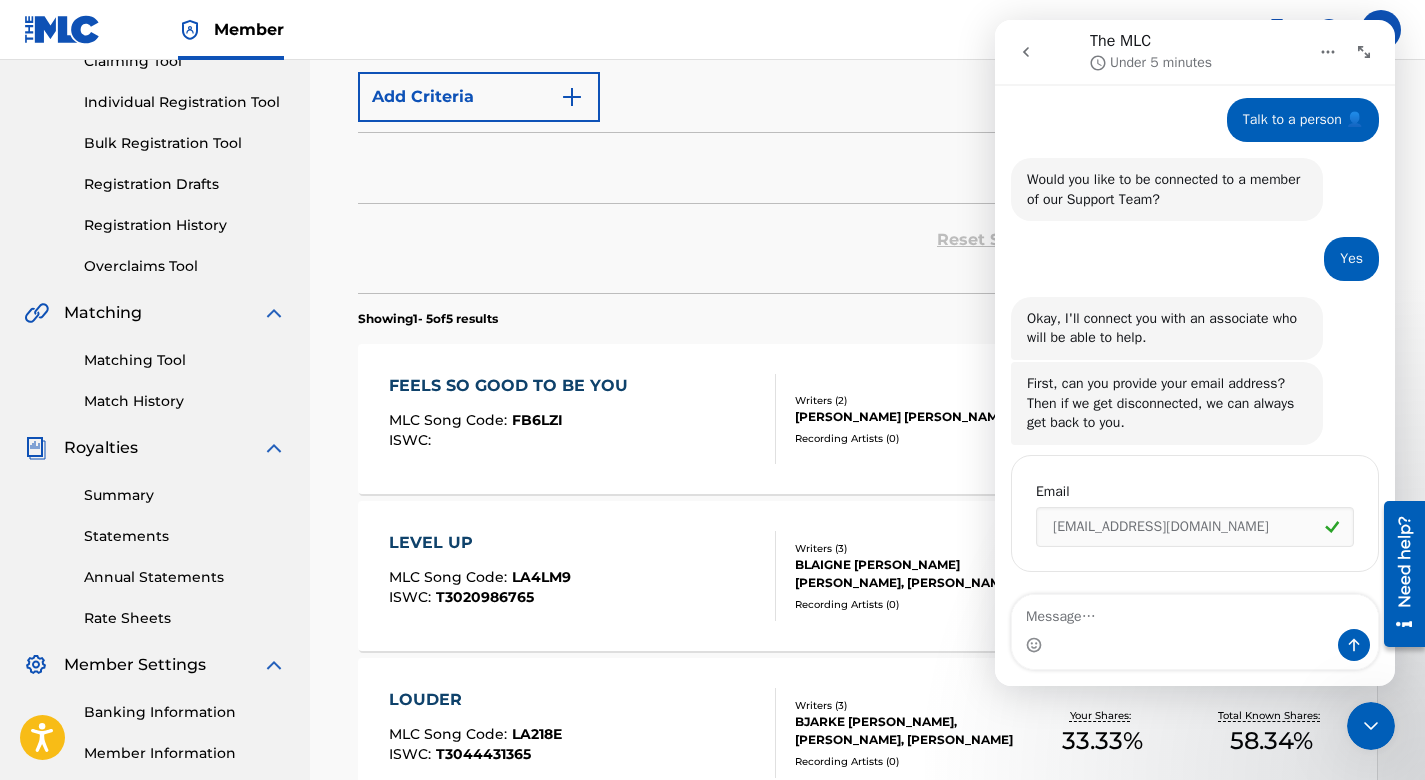 scroll, scrollTop: 392, scrollLeft: 0, axis: vertical 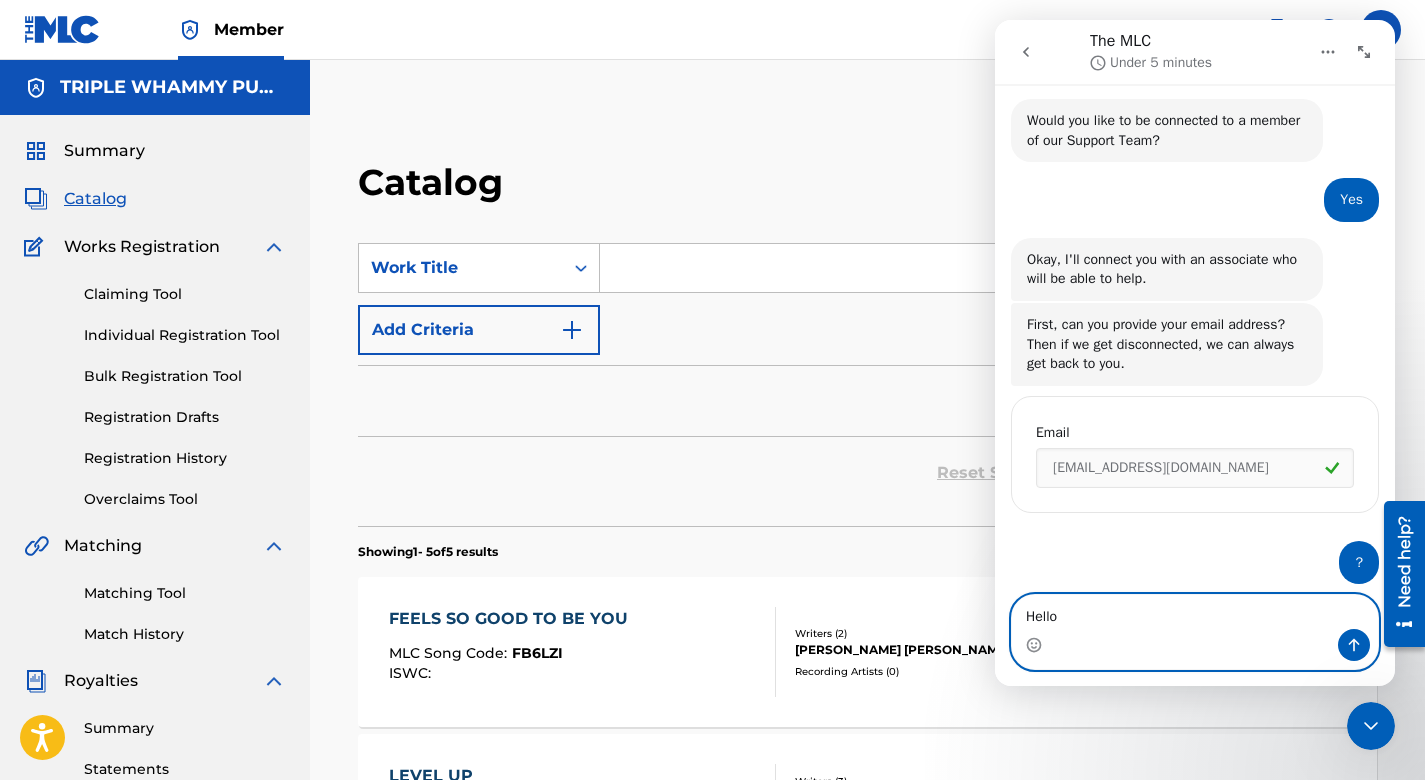 type on "Hello?" 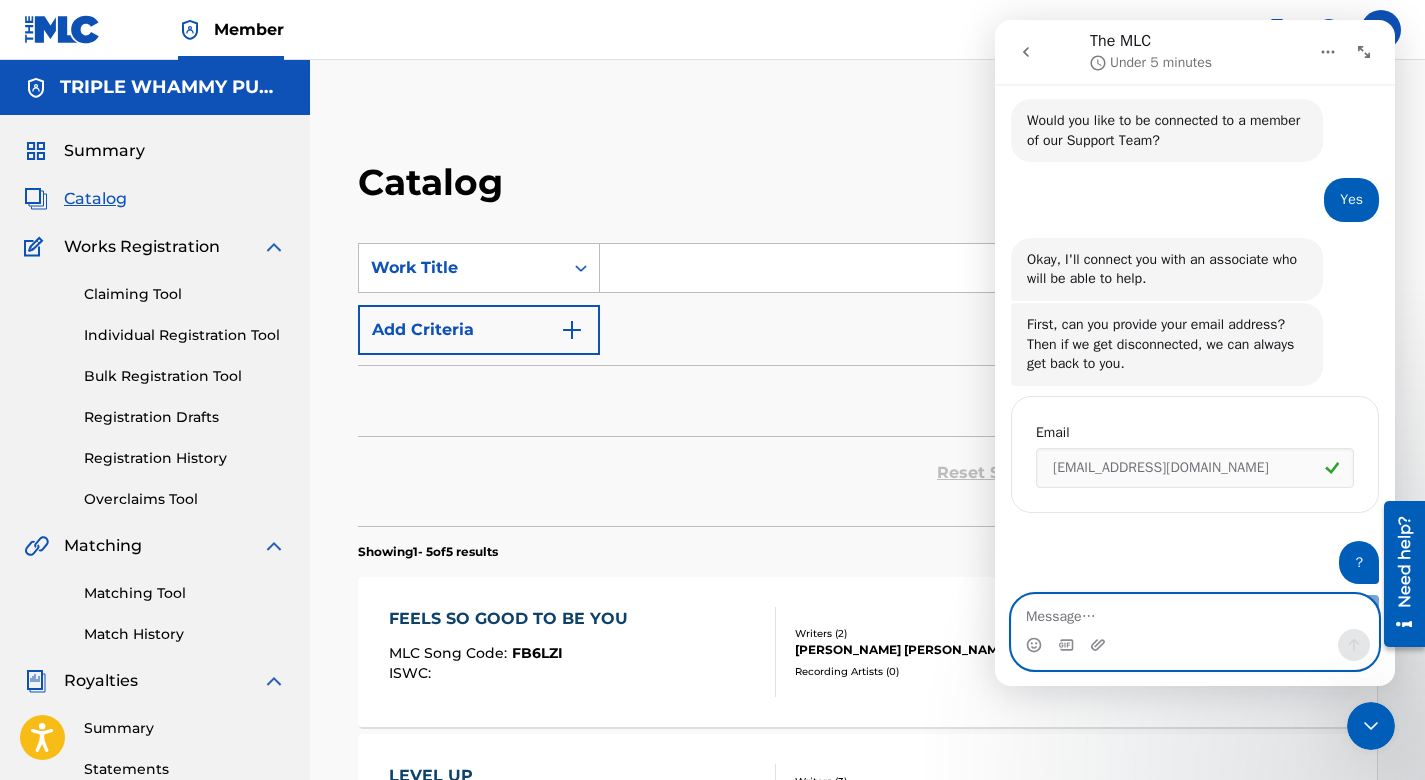scroll, scrollTop: 437, scrollLeft: 0, axis: vertical 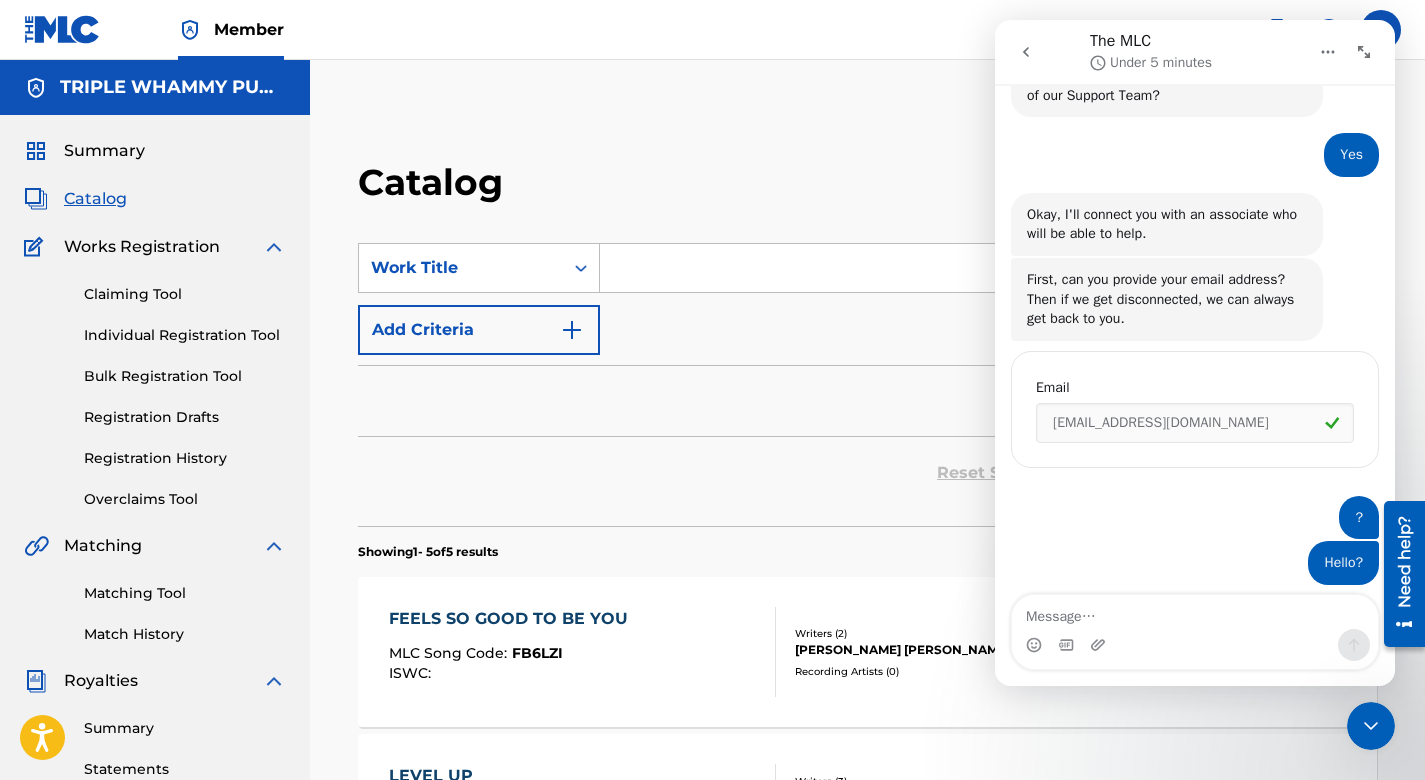 click on "Member KR KR [PERSON_NAME] [PERSON_NAME][EMAIL_ADDRESS][DOMAIN_NAME] Profile Log out" at bounding box center (712, 30) 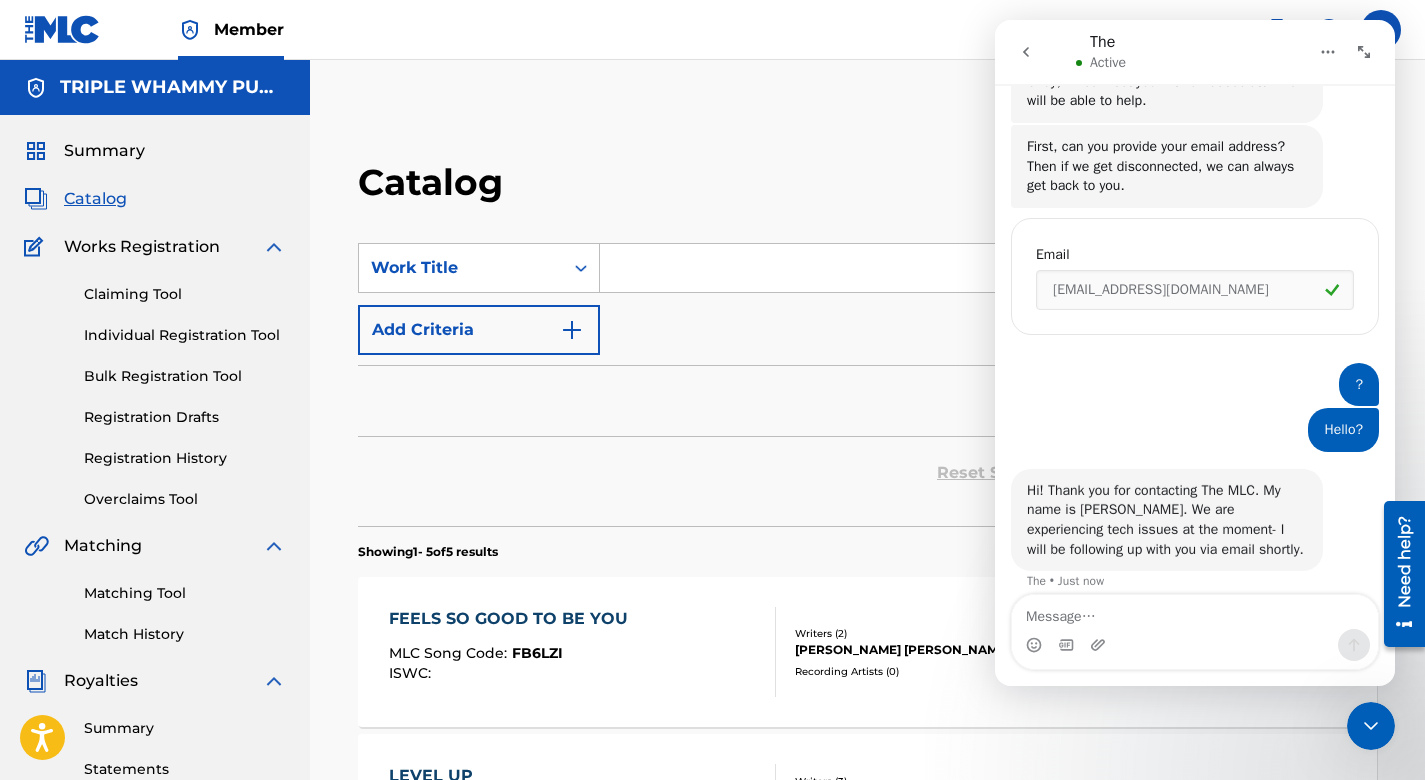 scroll, scrollTop: 573, scrollLeft: 0, axis: vertical 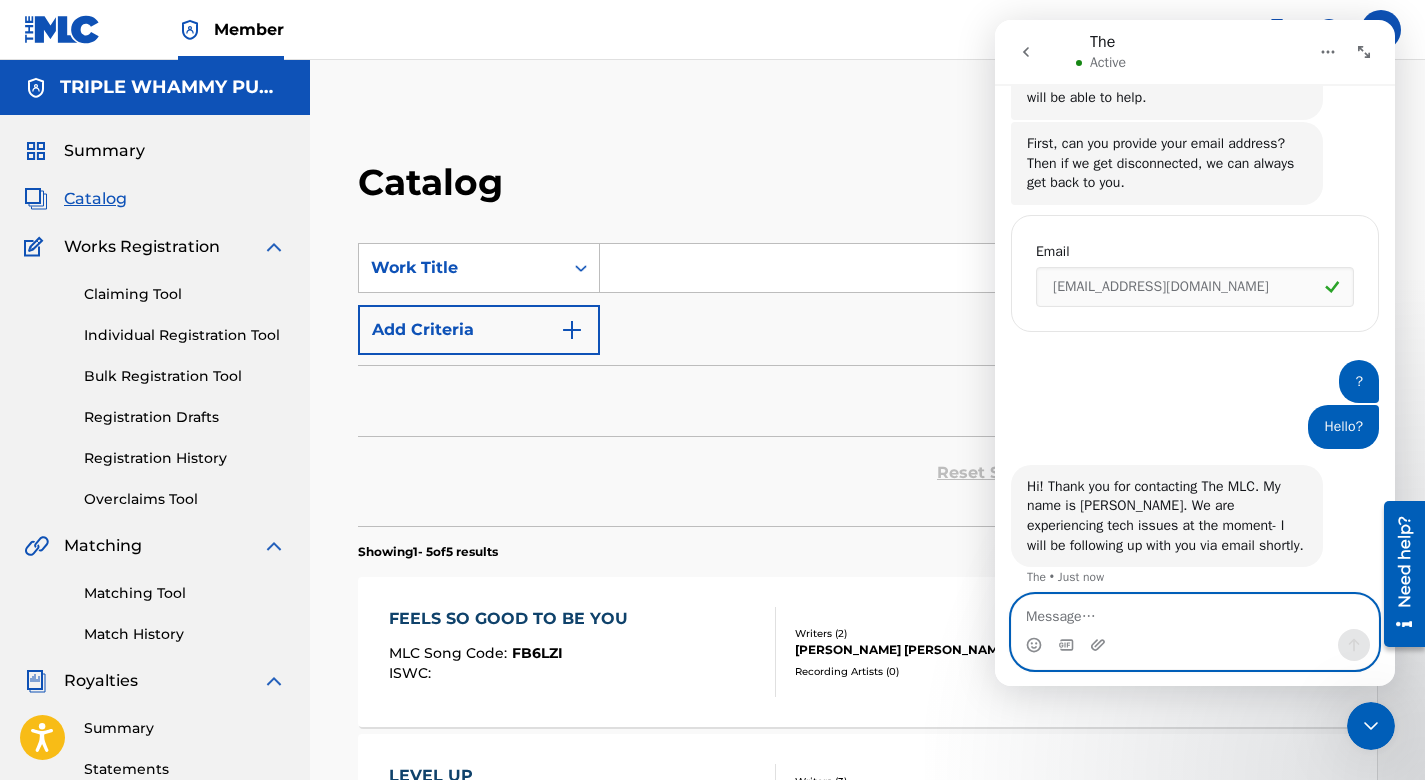 click at bounding box center [1195, 612] 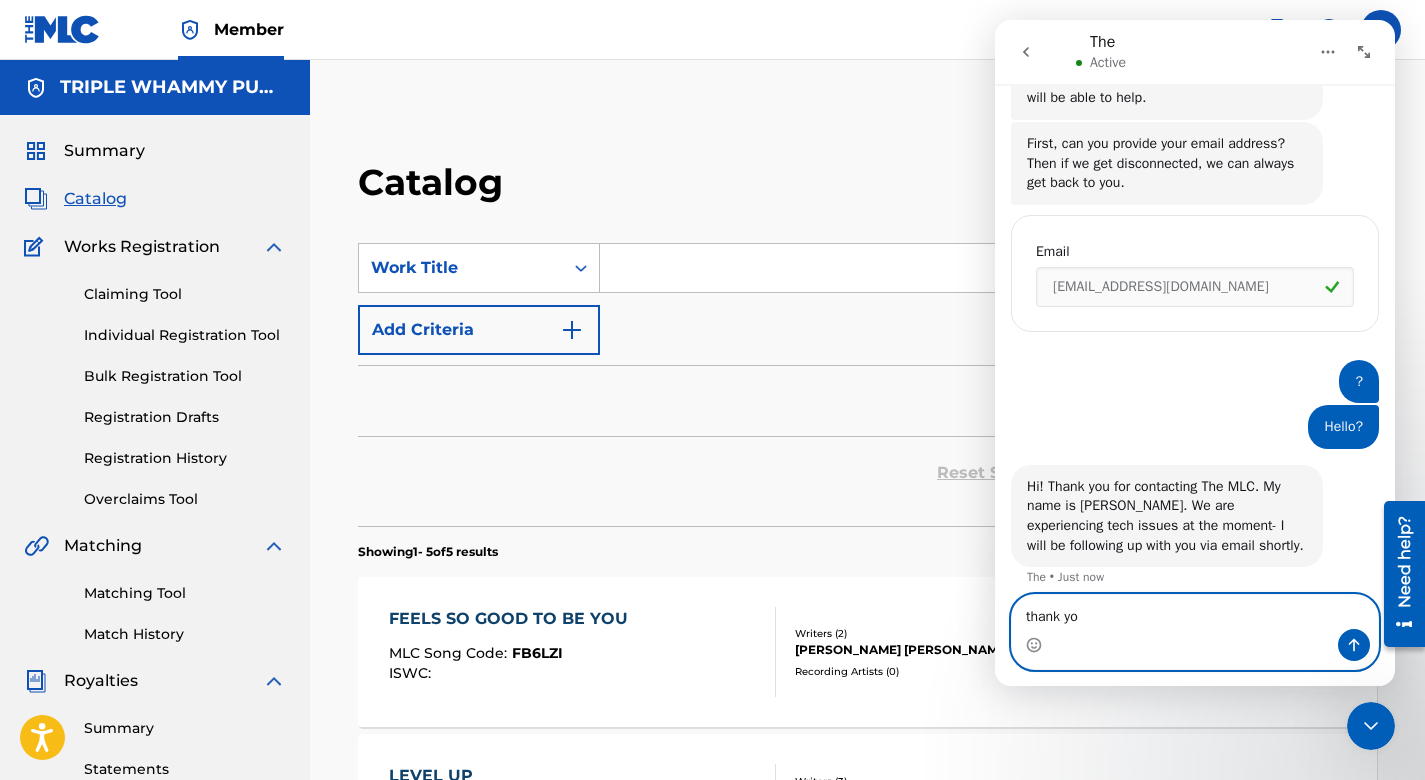 type on "thank you" 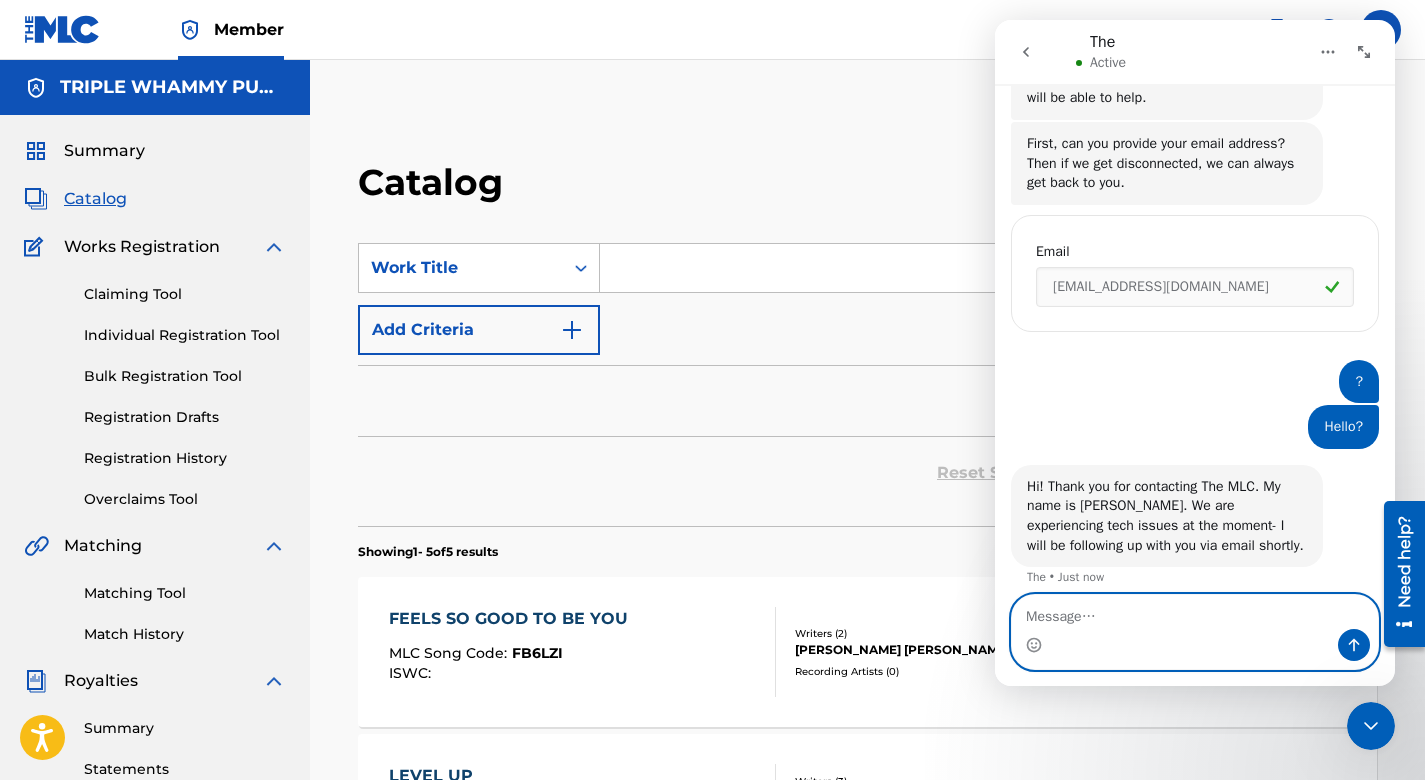 scroll, scrollTop: 632, scrollLeft: 0, axis: vertical 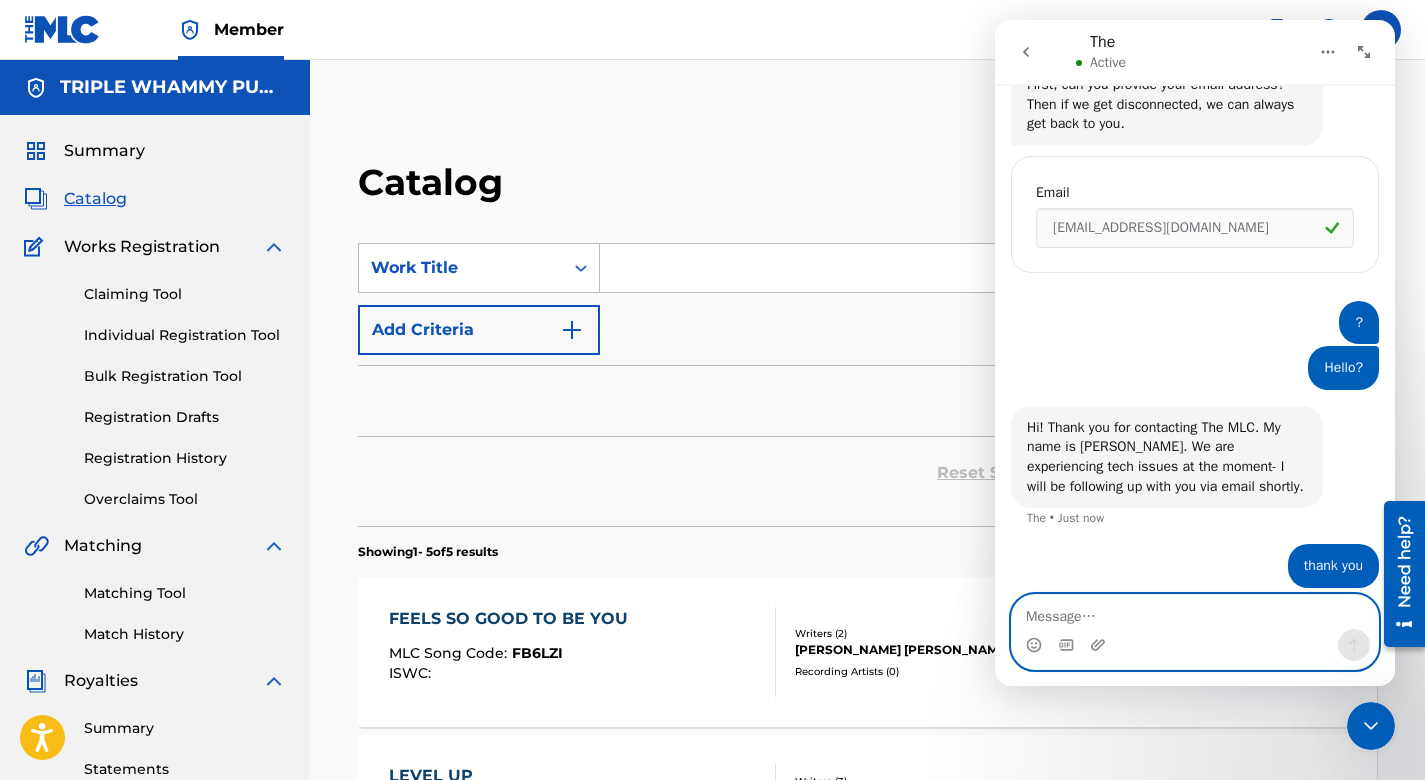 paste on "Hi, I think I did something wrong. I claimed a song through the MLC AND Songtrust. Won't that confuse the system? What should I do to rectify?" 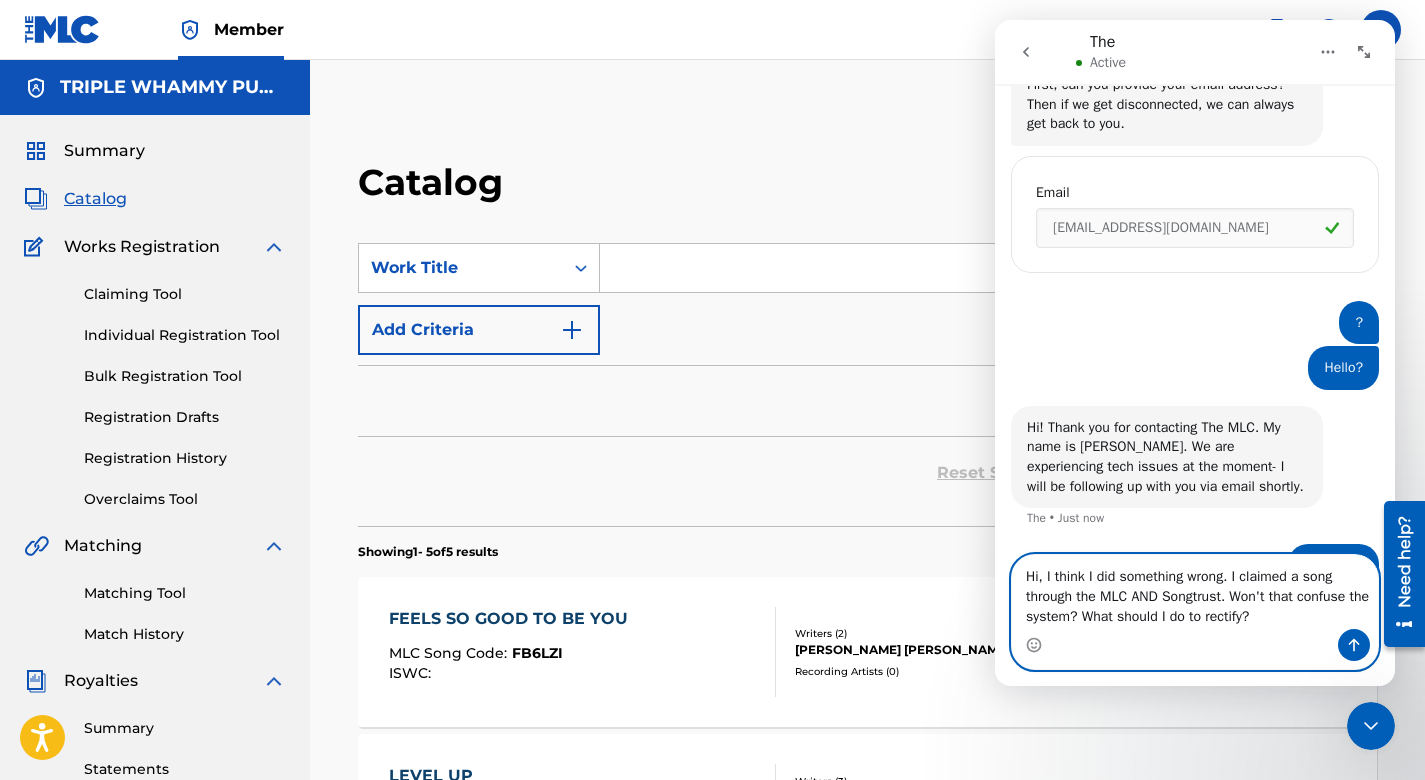 scroll, scrollTop: 672, scrollLeft: 0, axis: vertical 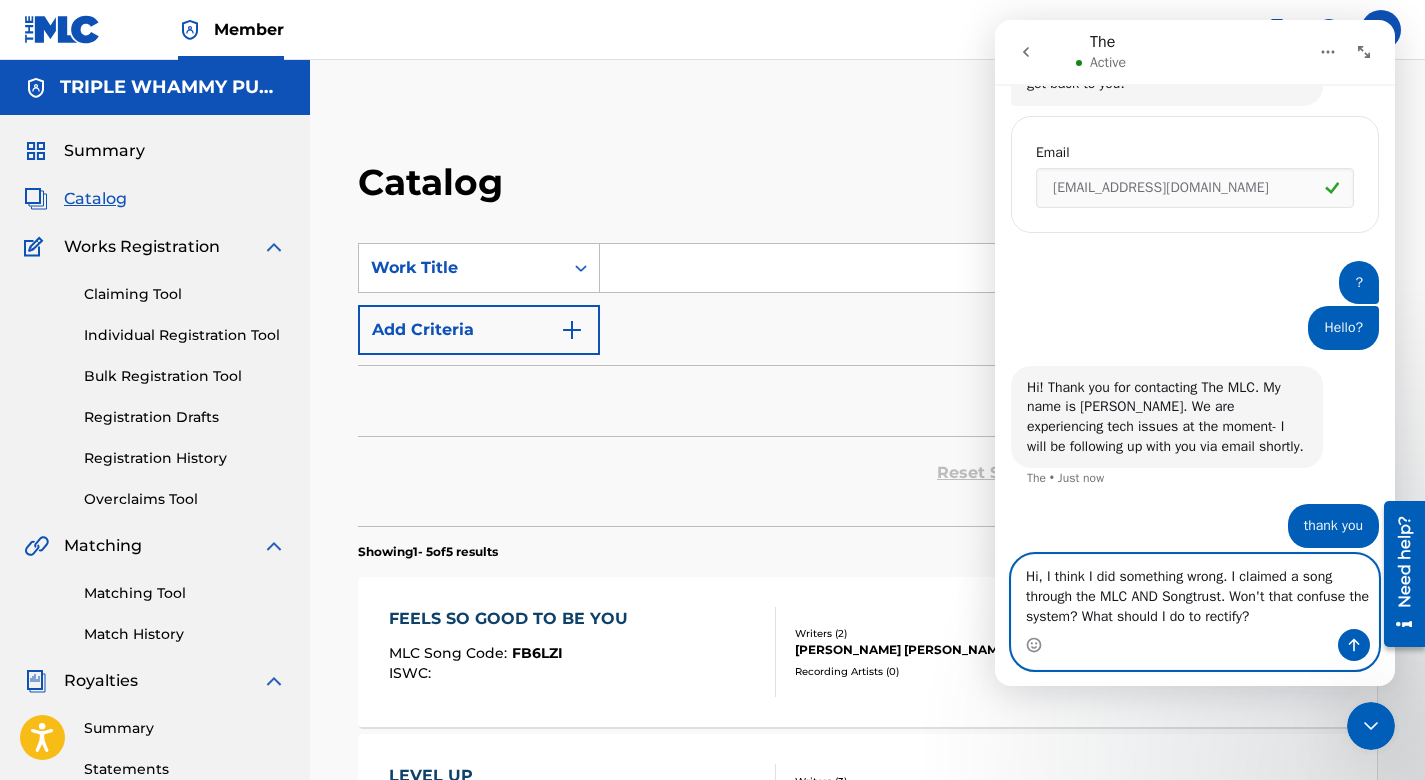drag, startPoint x: 1301, startPoint y: 621, endPoint x: 937, endPoint y: 517, distance: 378.5657 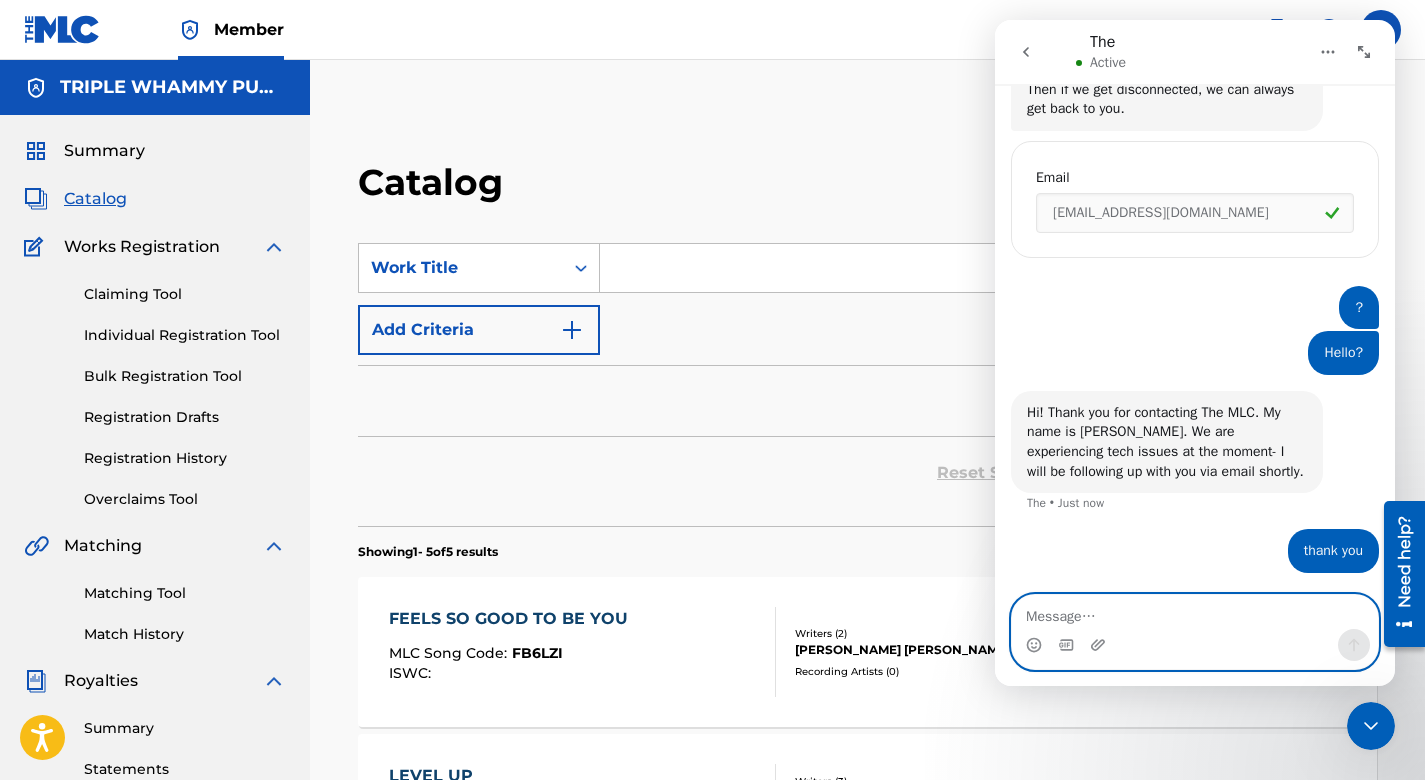 scroll, scrollTop: 632, scrollLeft: 0, axis: vertical 